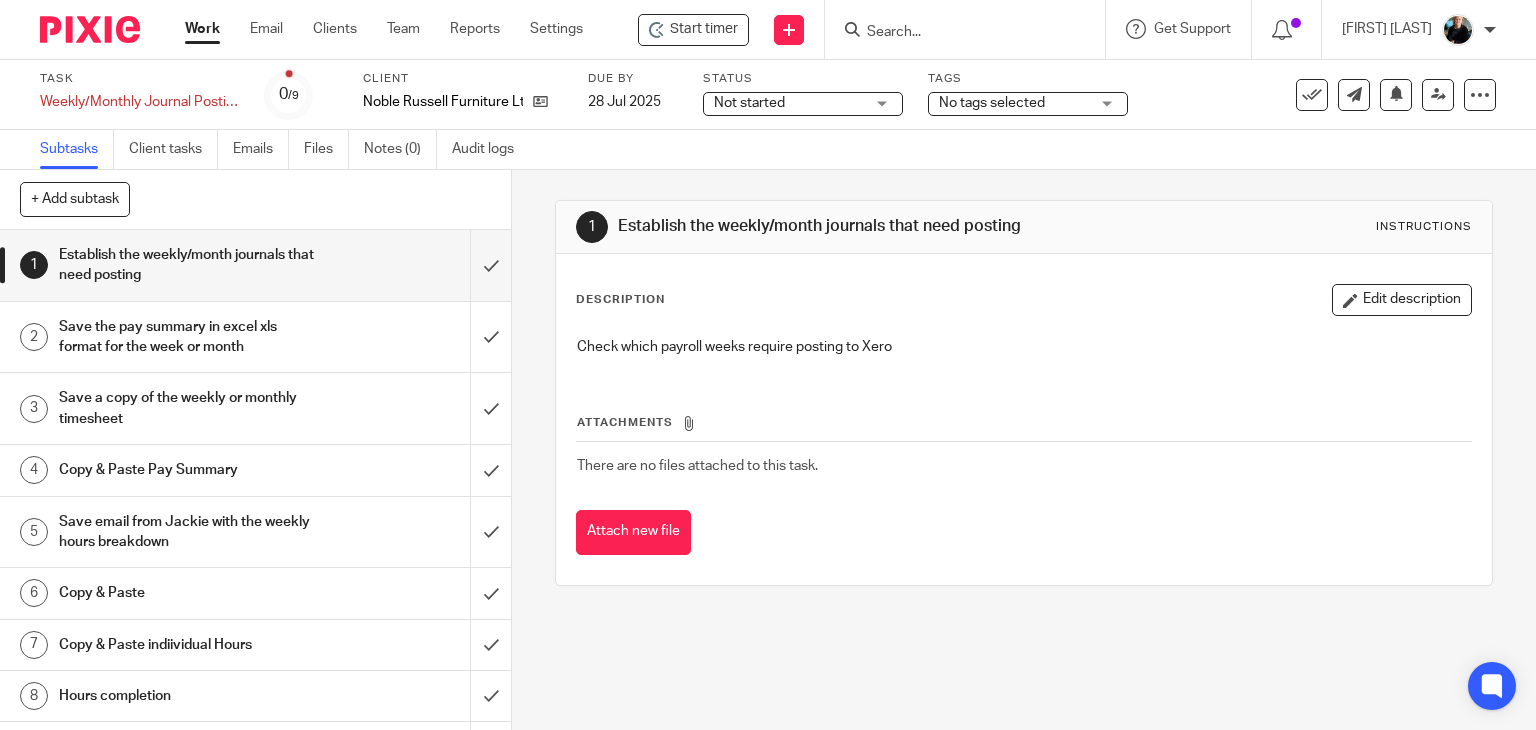 scroll, scrollTop: 0, scrollLeft: 0, axis: both 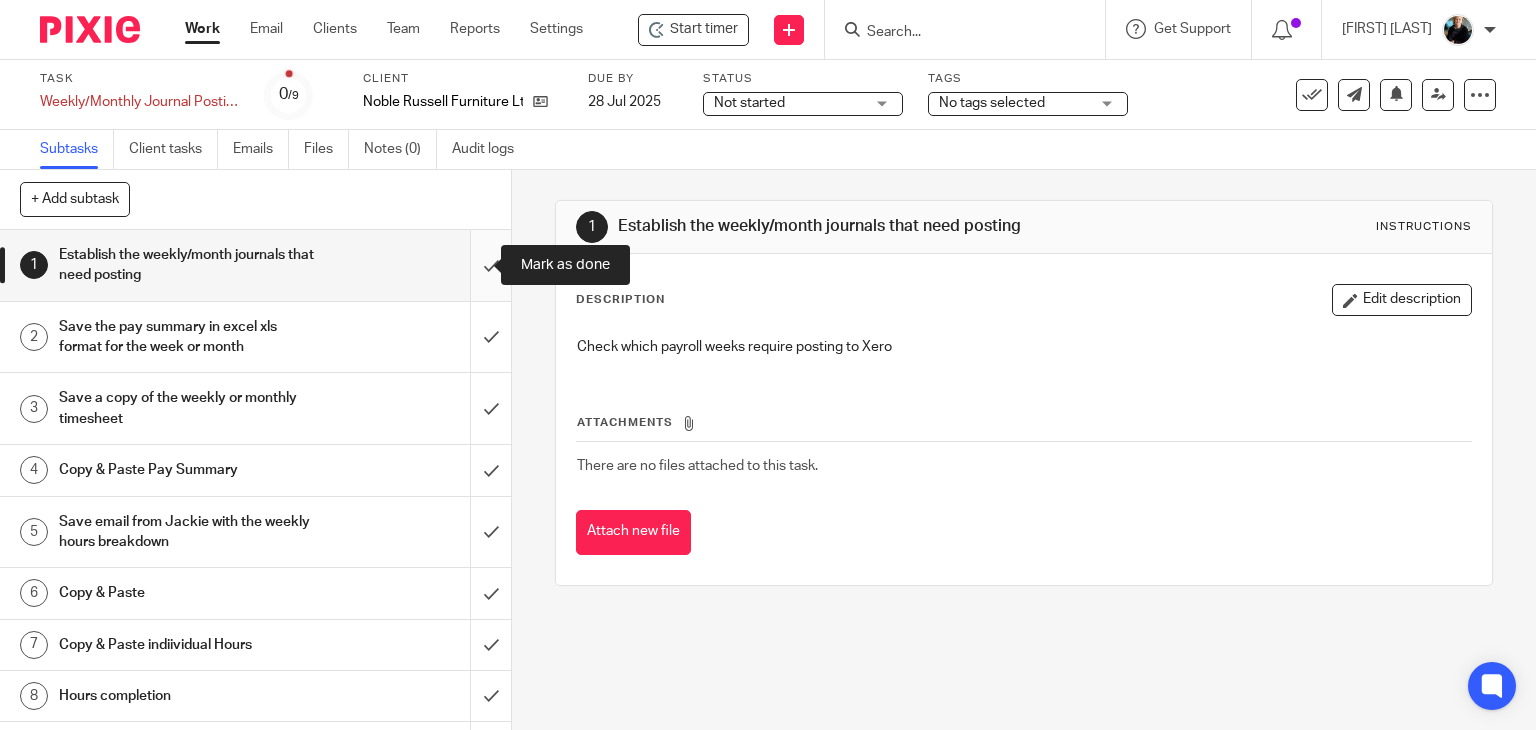 click at bounding box center (255, 265) 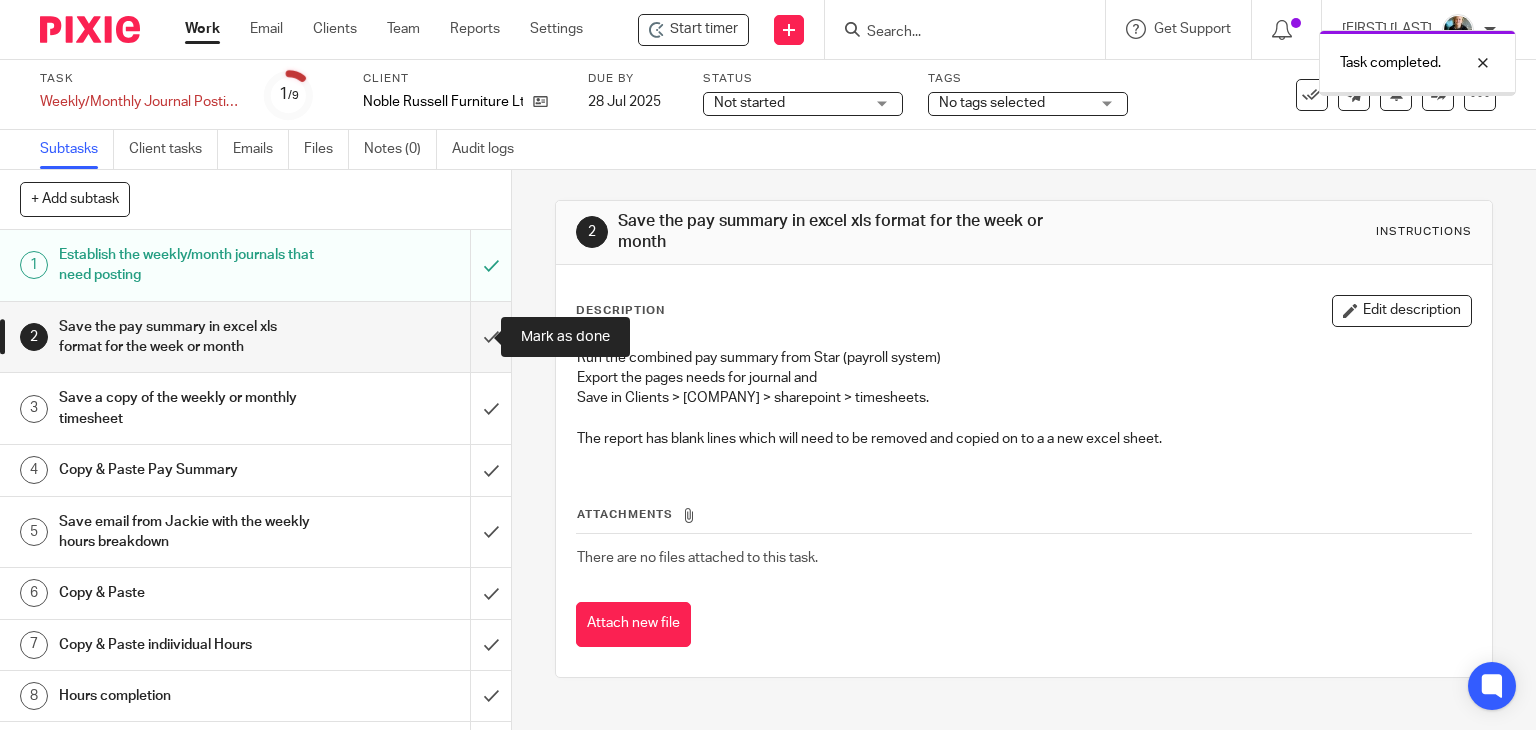 scroll, scrollTop: 0, scrollLeft: 0, axis: both 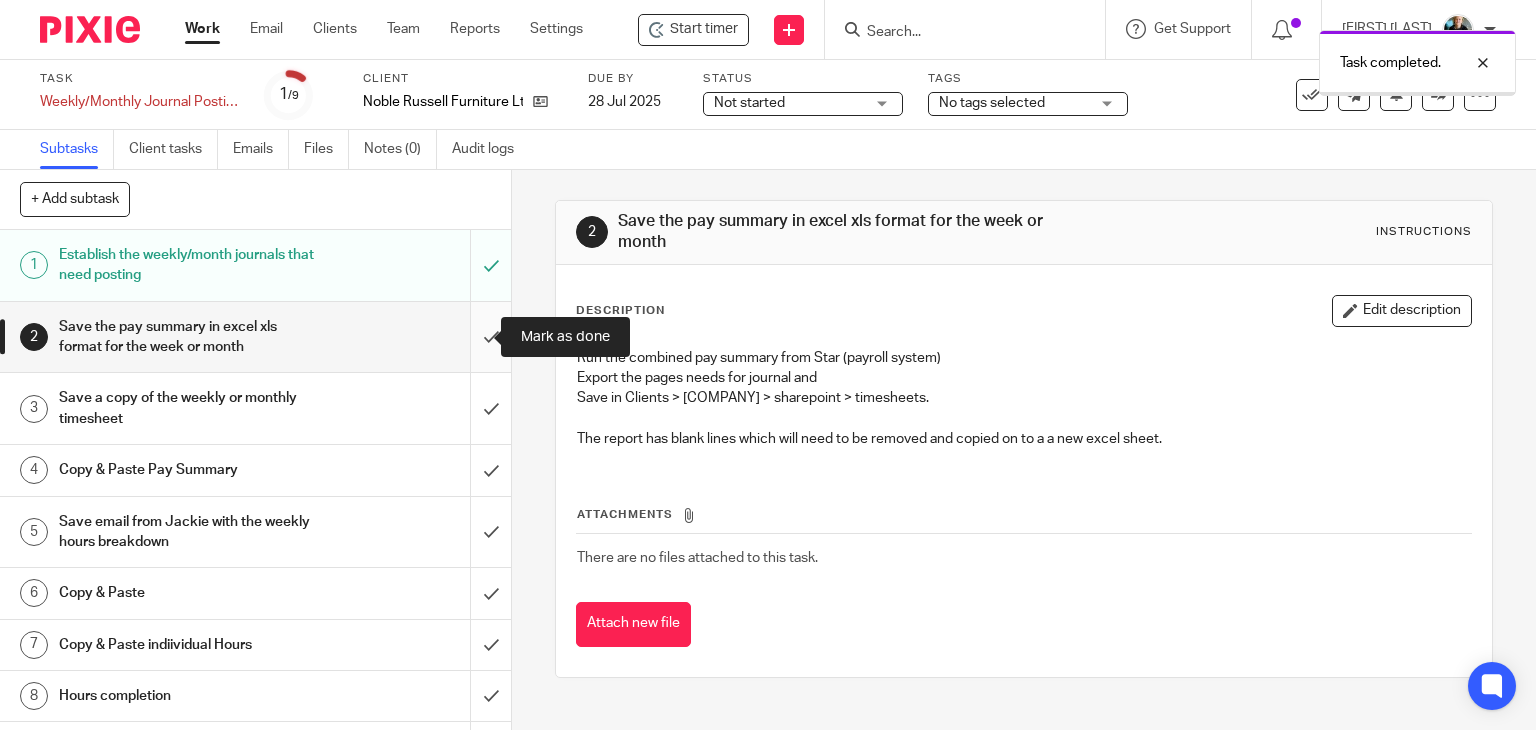 click at bounding box center (255, 337) 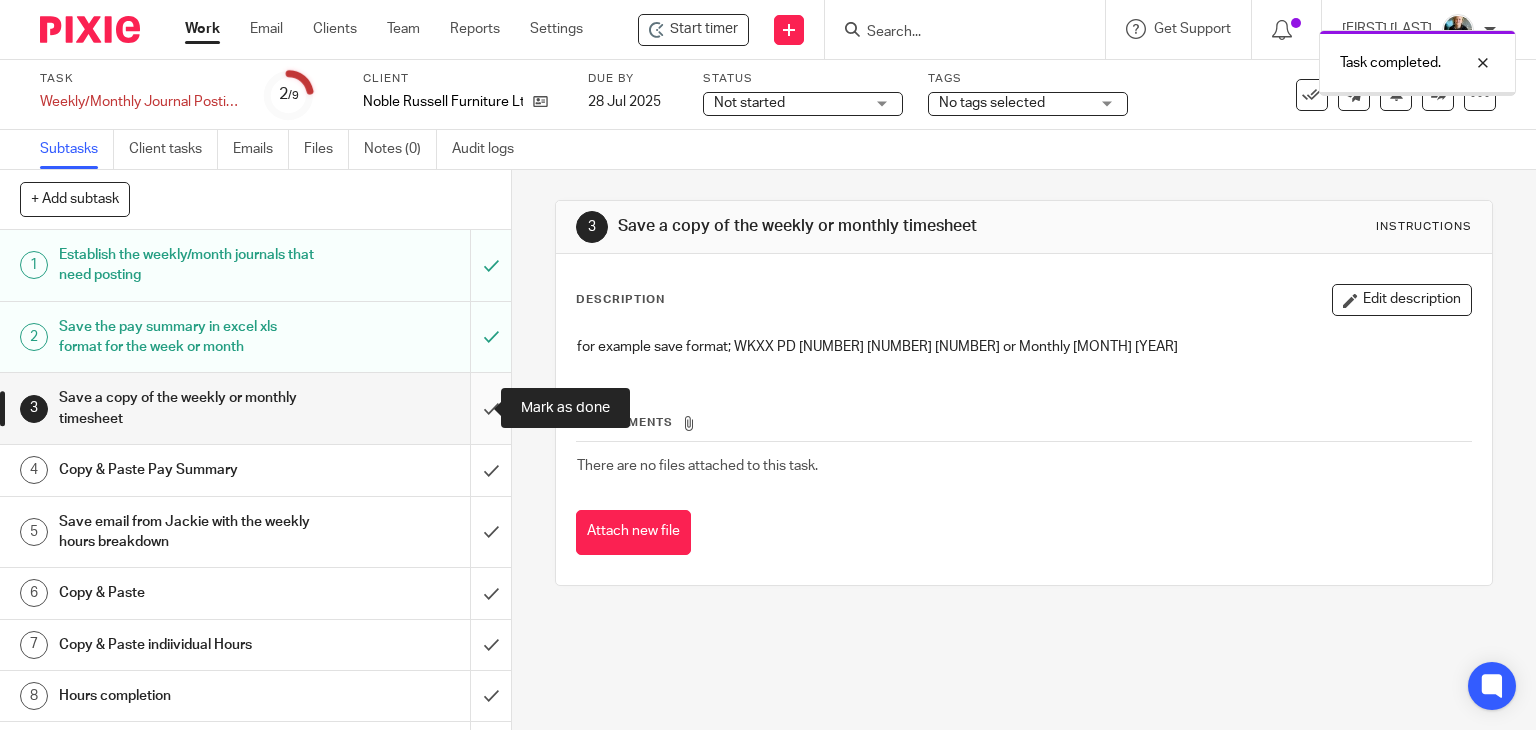 scroll, scrollTop: 0, scrollLeft: 0, axis: both 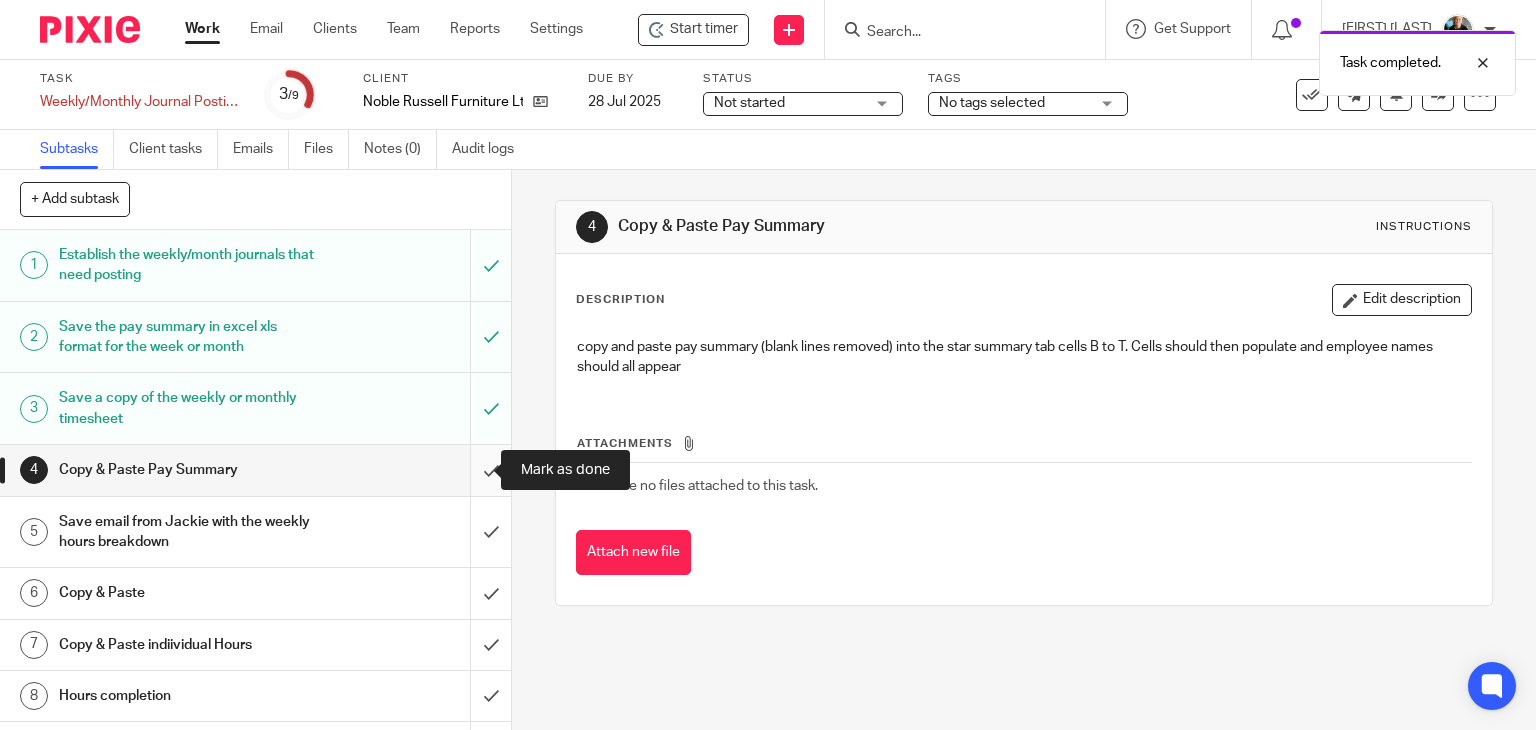 click at bounding box center (255, 470) 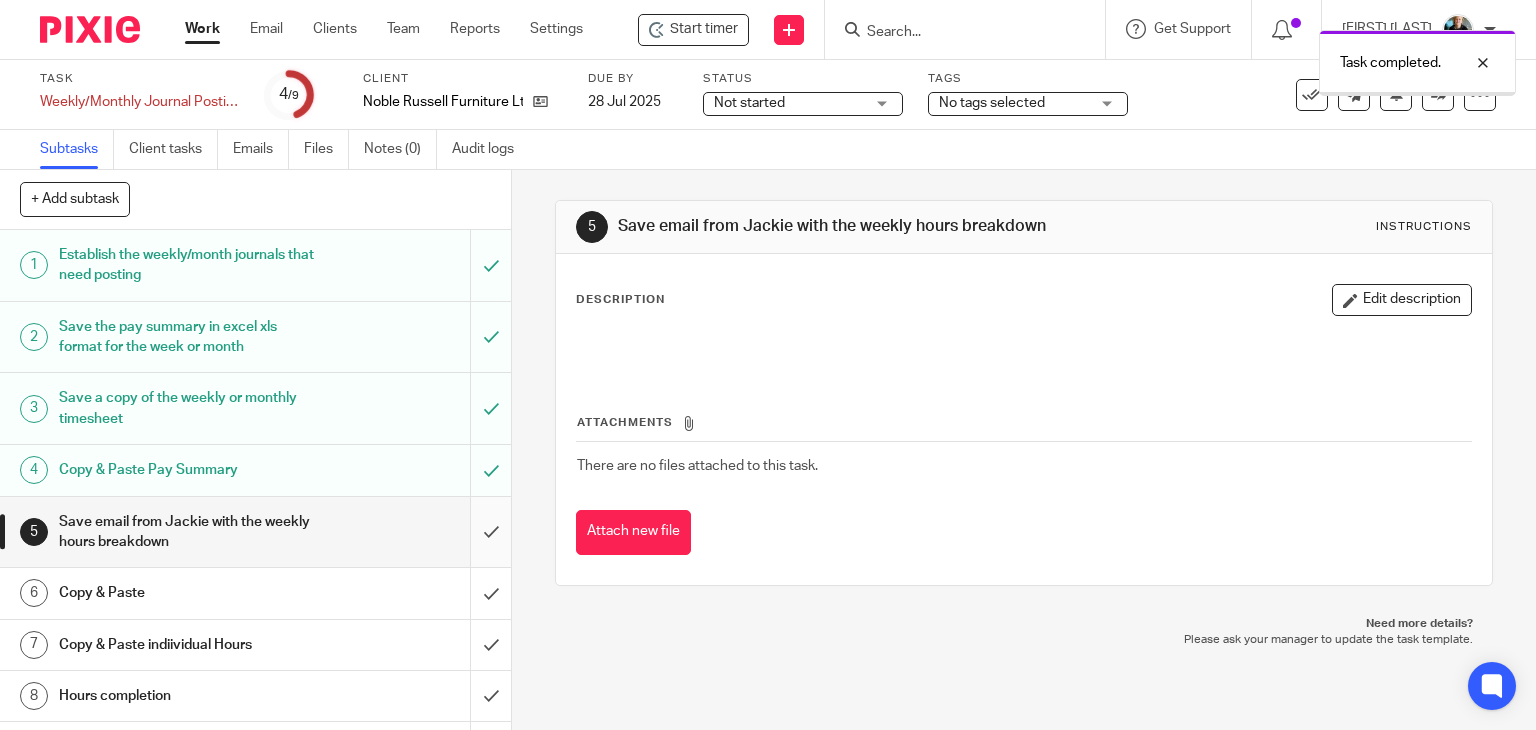scroll, scrollTop: 0, scrollLeft: 0, axis: both 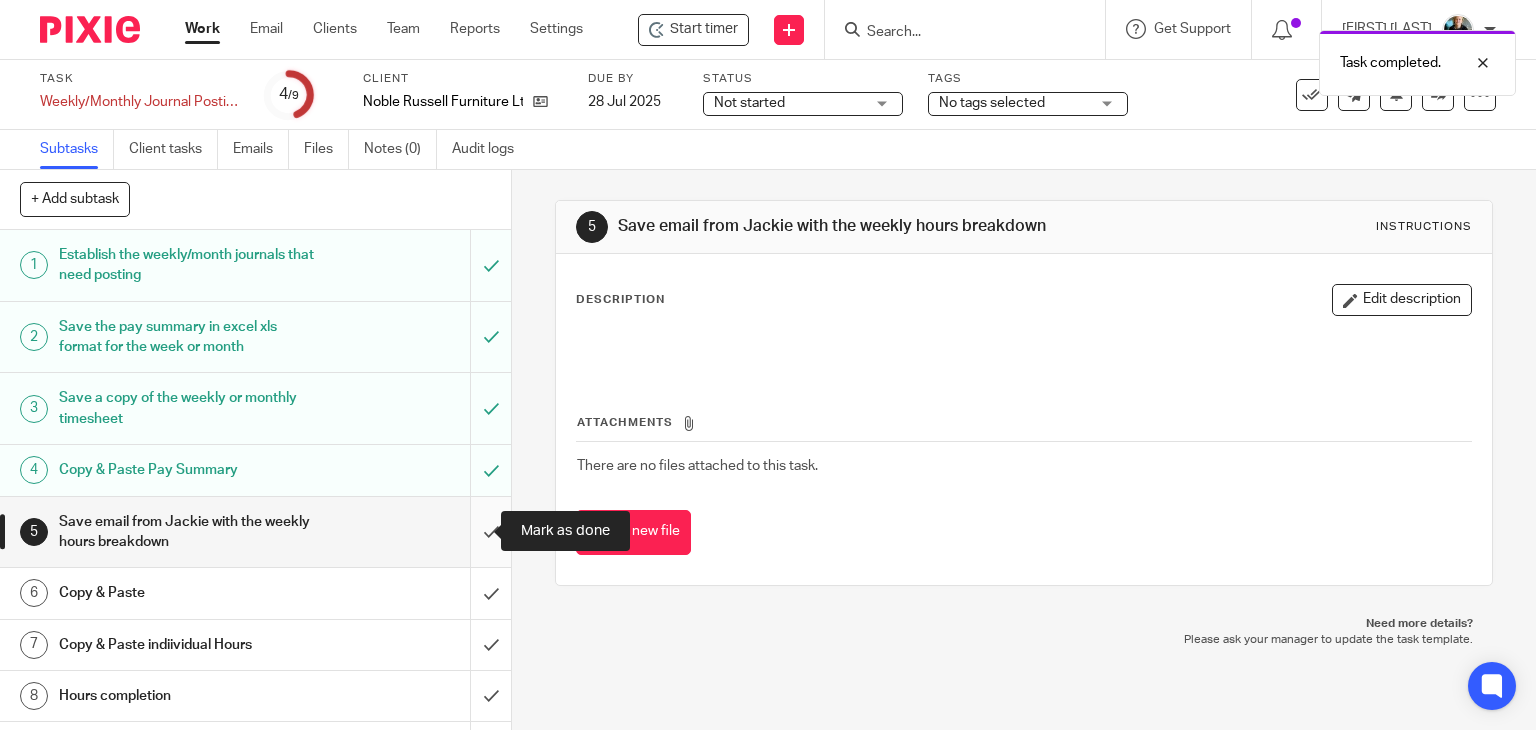 click at bounding box center (255, 532) 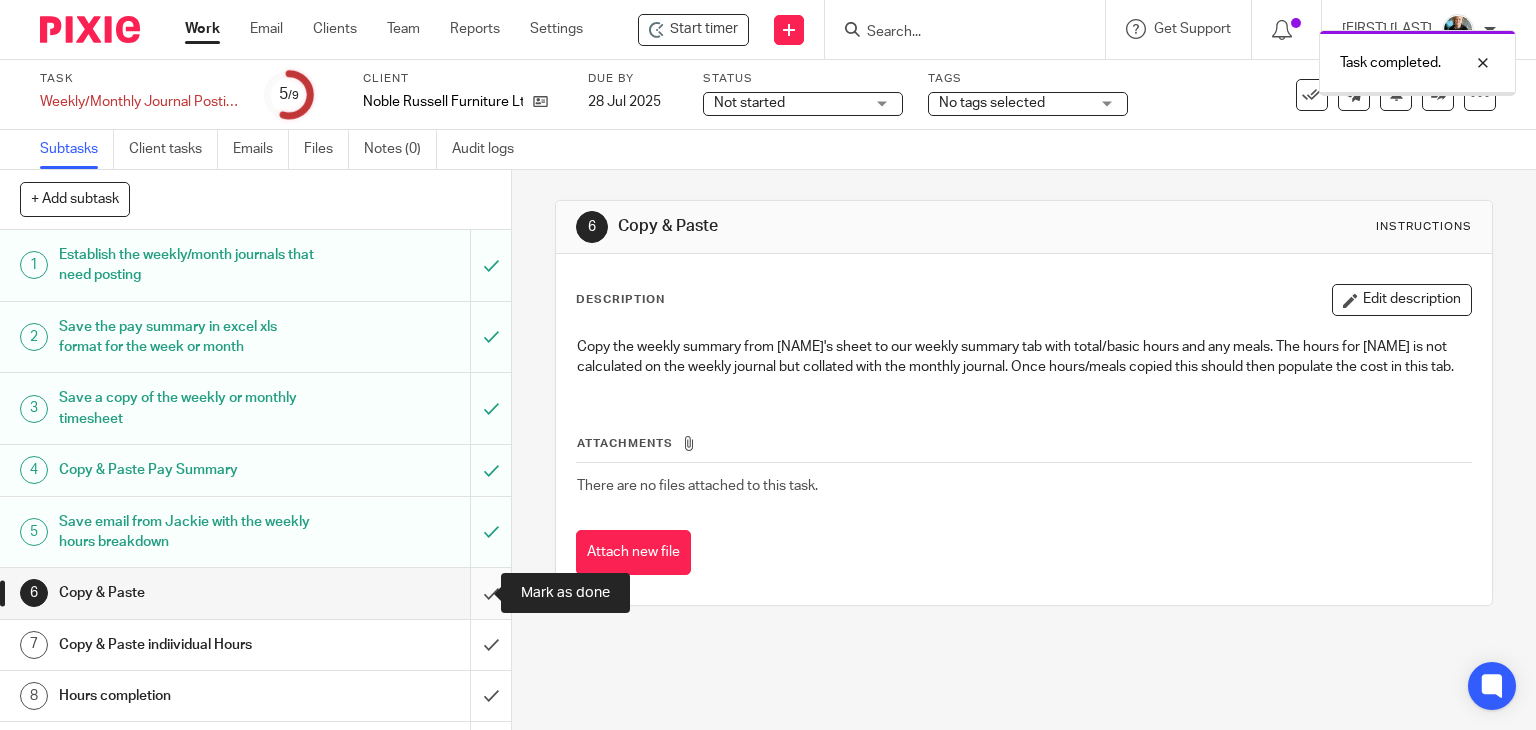 scroll, scrollTop: 0, scrollLeft: 0, axis: both 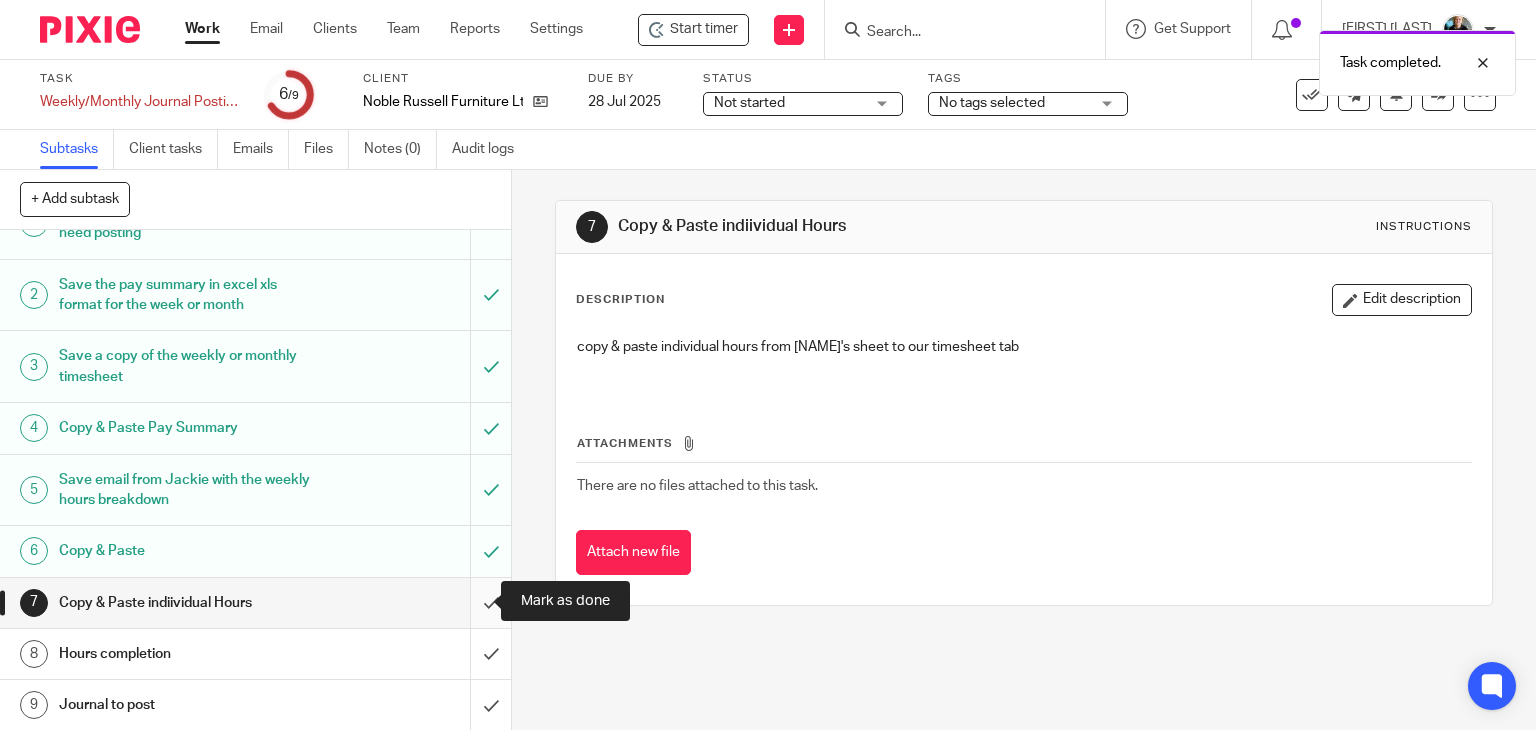 click at bounding box center (255, 603) 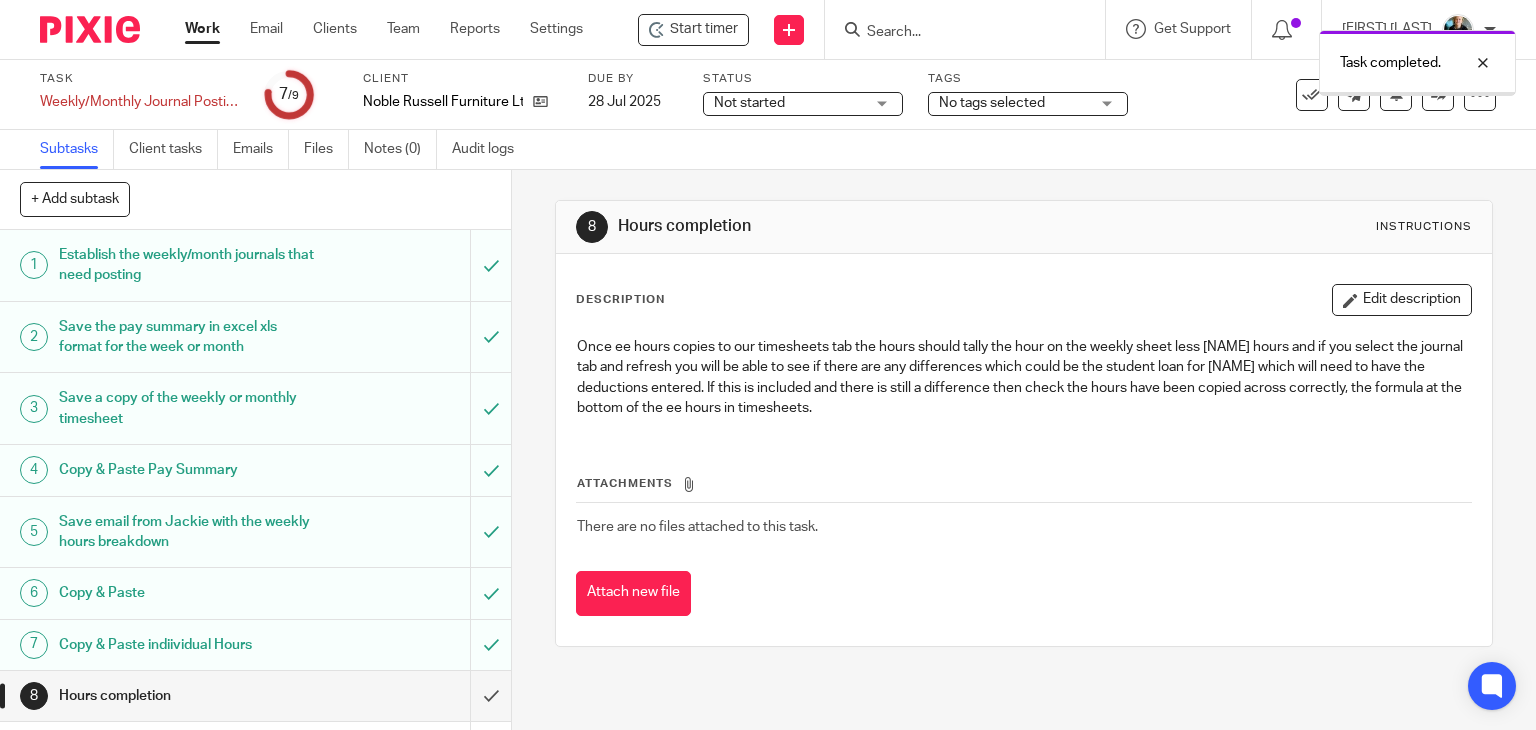 scroll, scrollTop: 0, scrollLeft: 0, axis: both 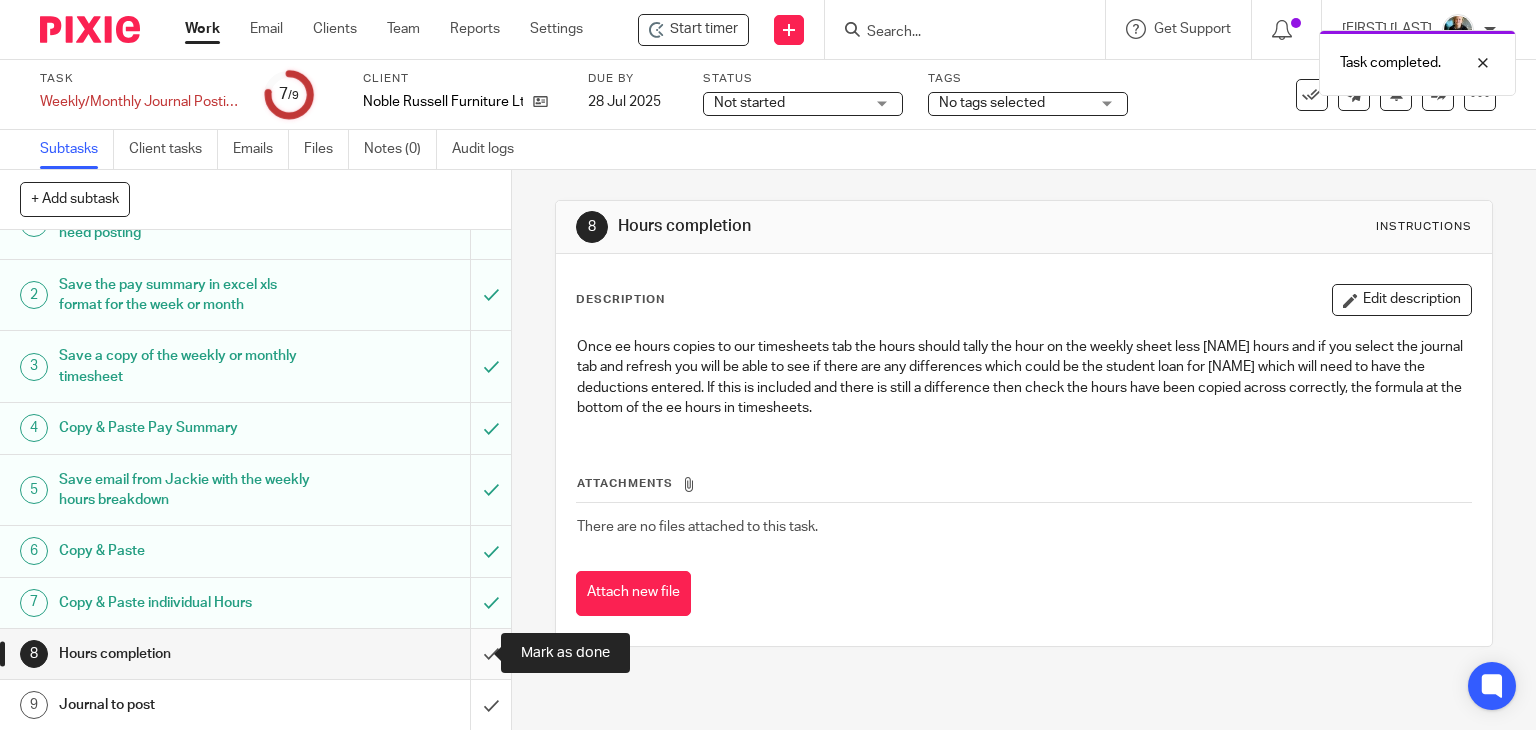 click at bounding box center [255, 654] 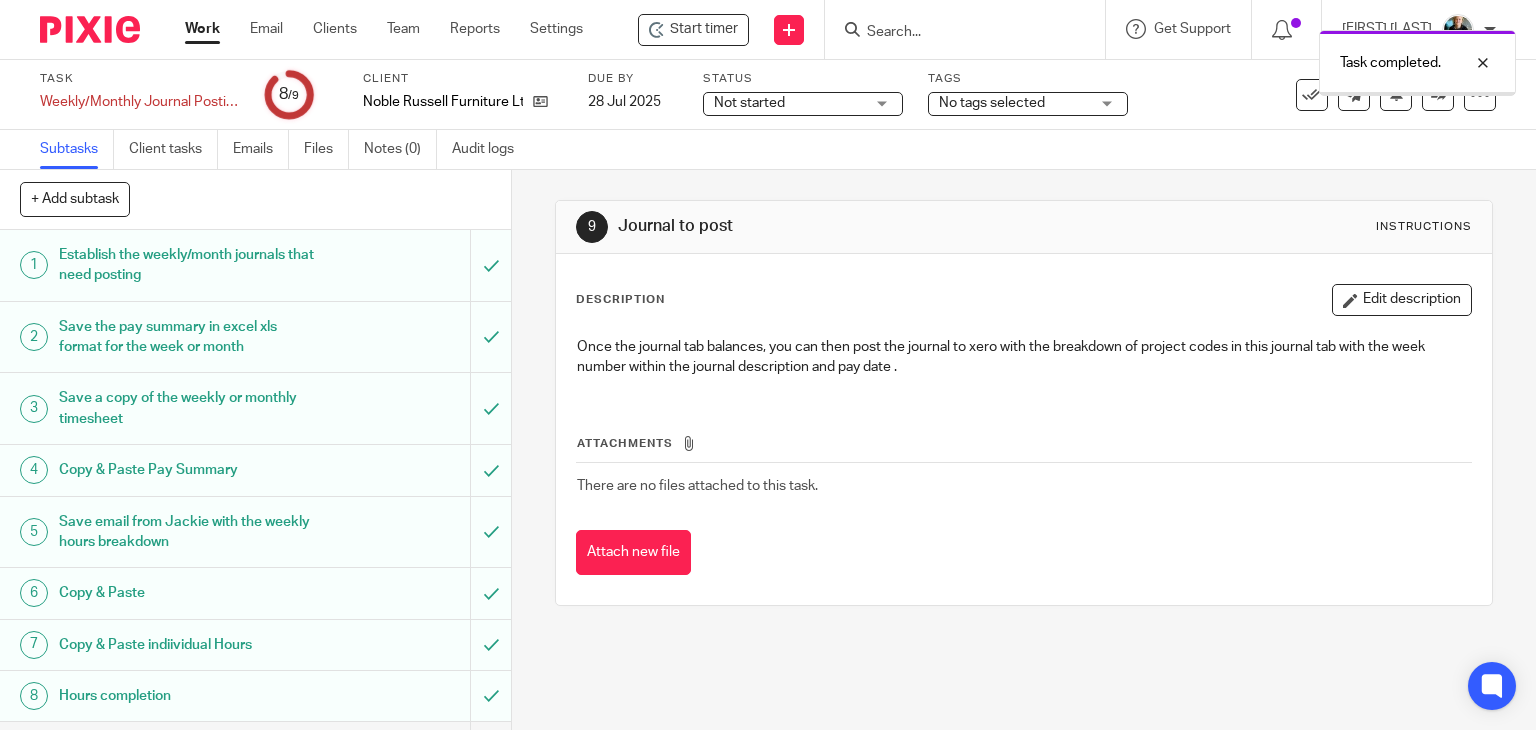 scroll, scrollTop: 0, scrollLeft: 0, axis: both 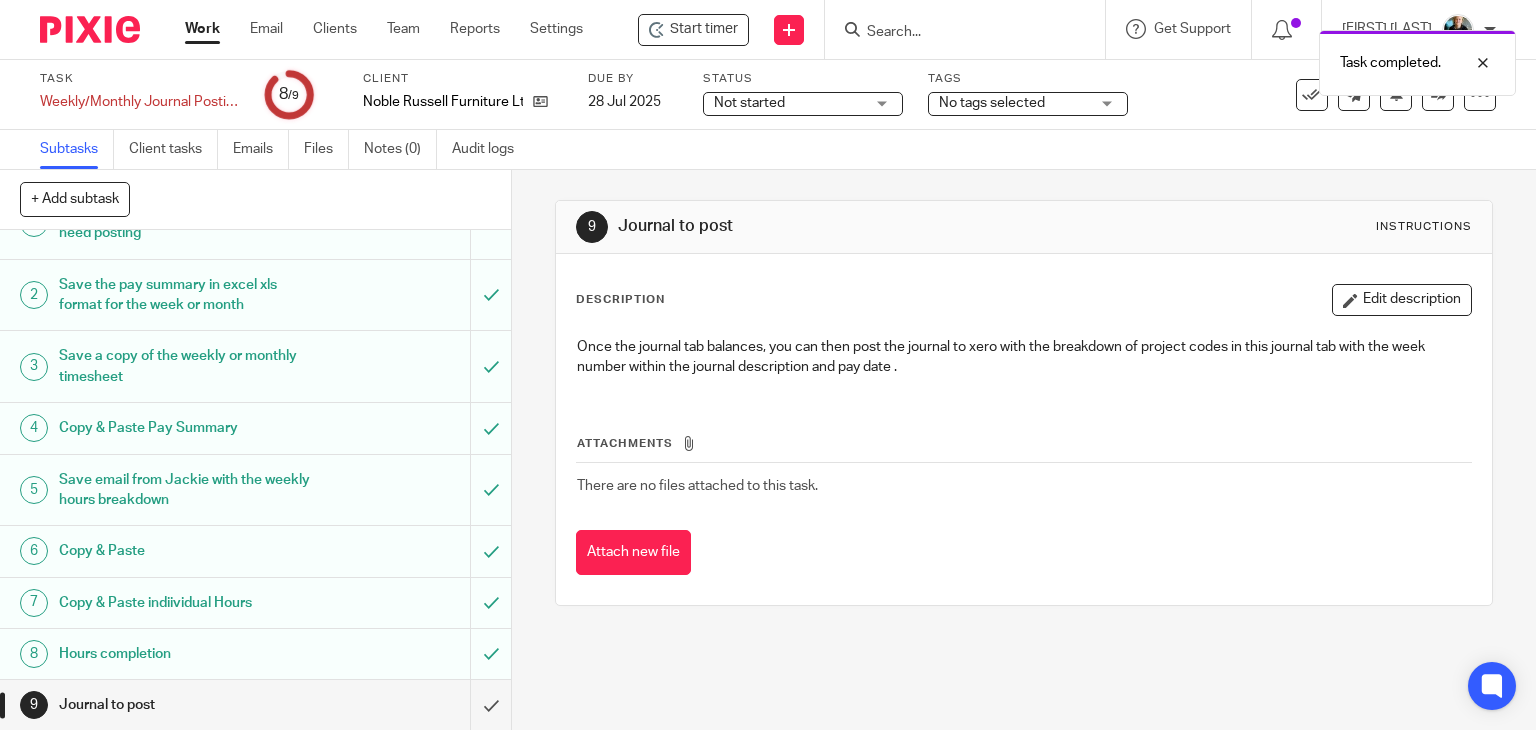 click on "Task completed." at bounding box center [1142, 58] 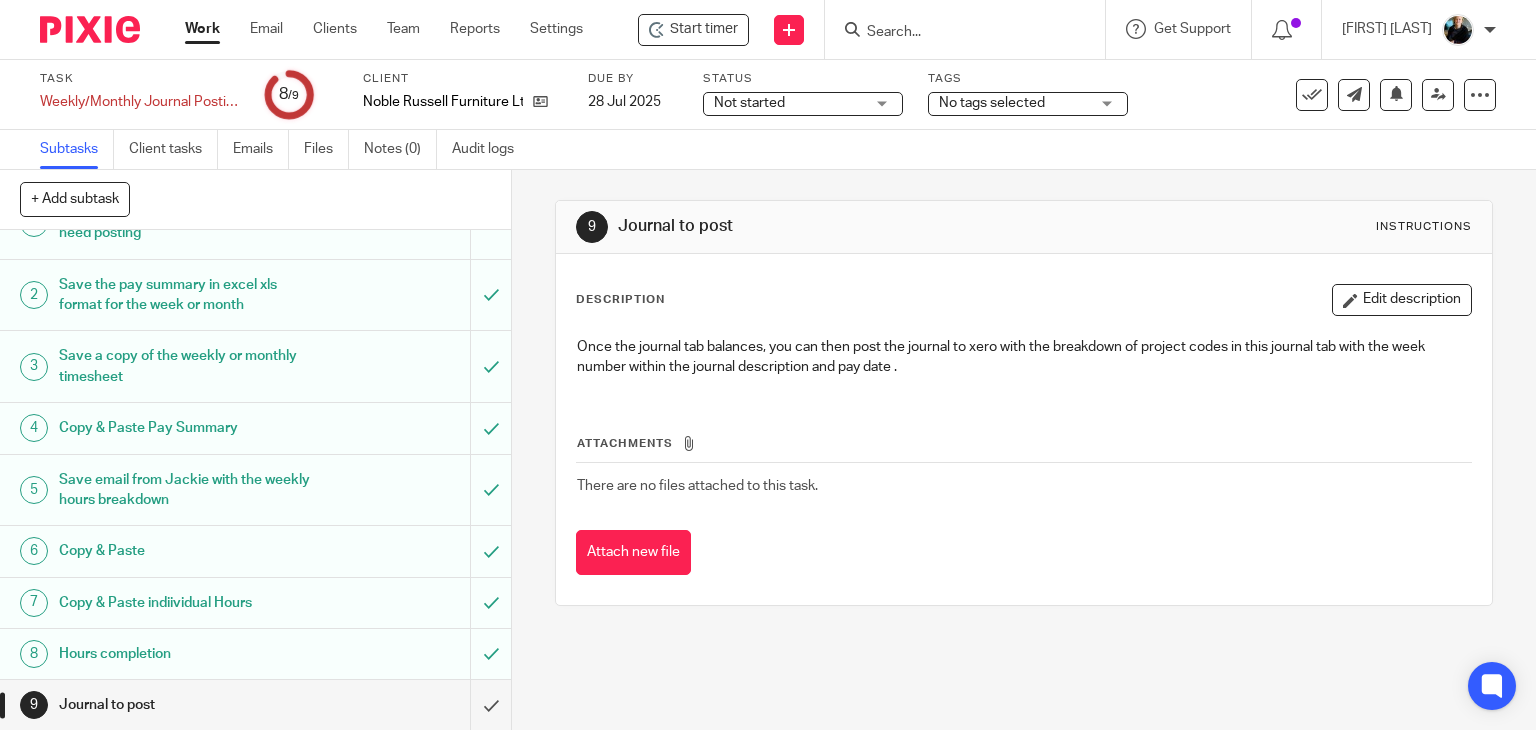 click at bounding box center [955, 33] 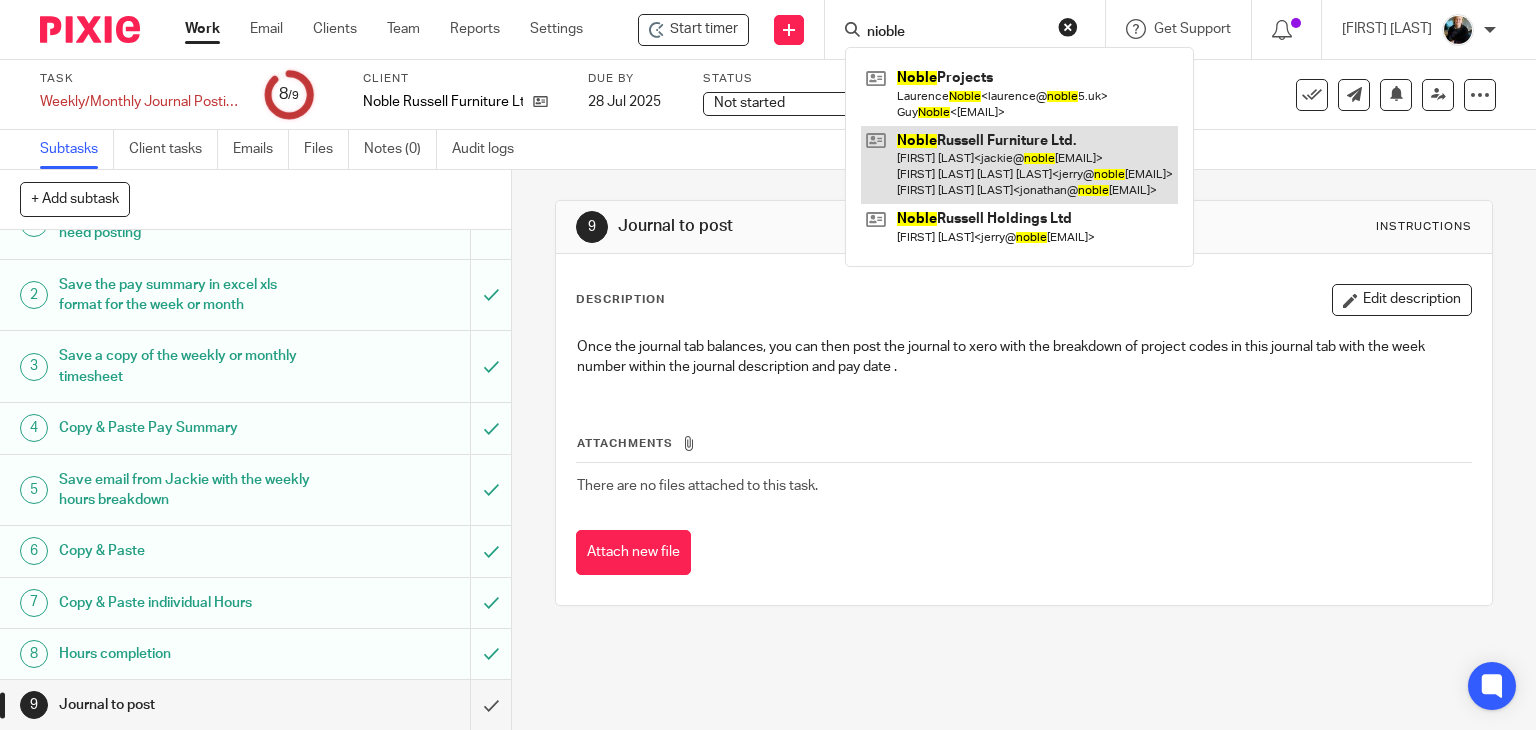 type on "nioble" 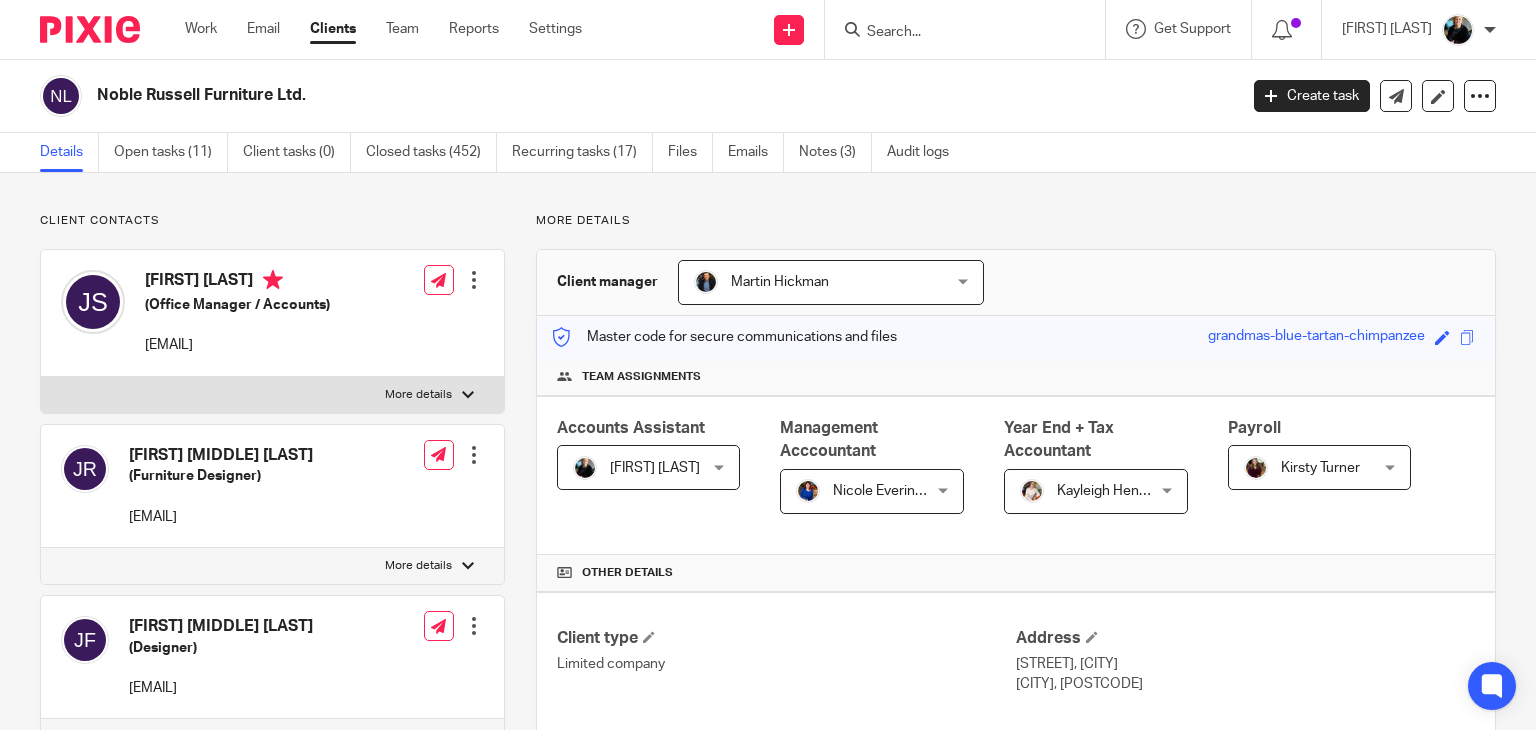 scroll, scrollTop: 0, scrollLeft: 0, axis: both 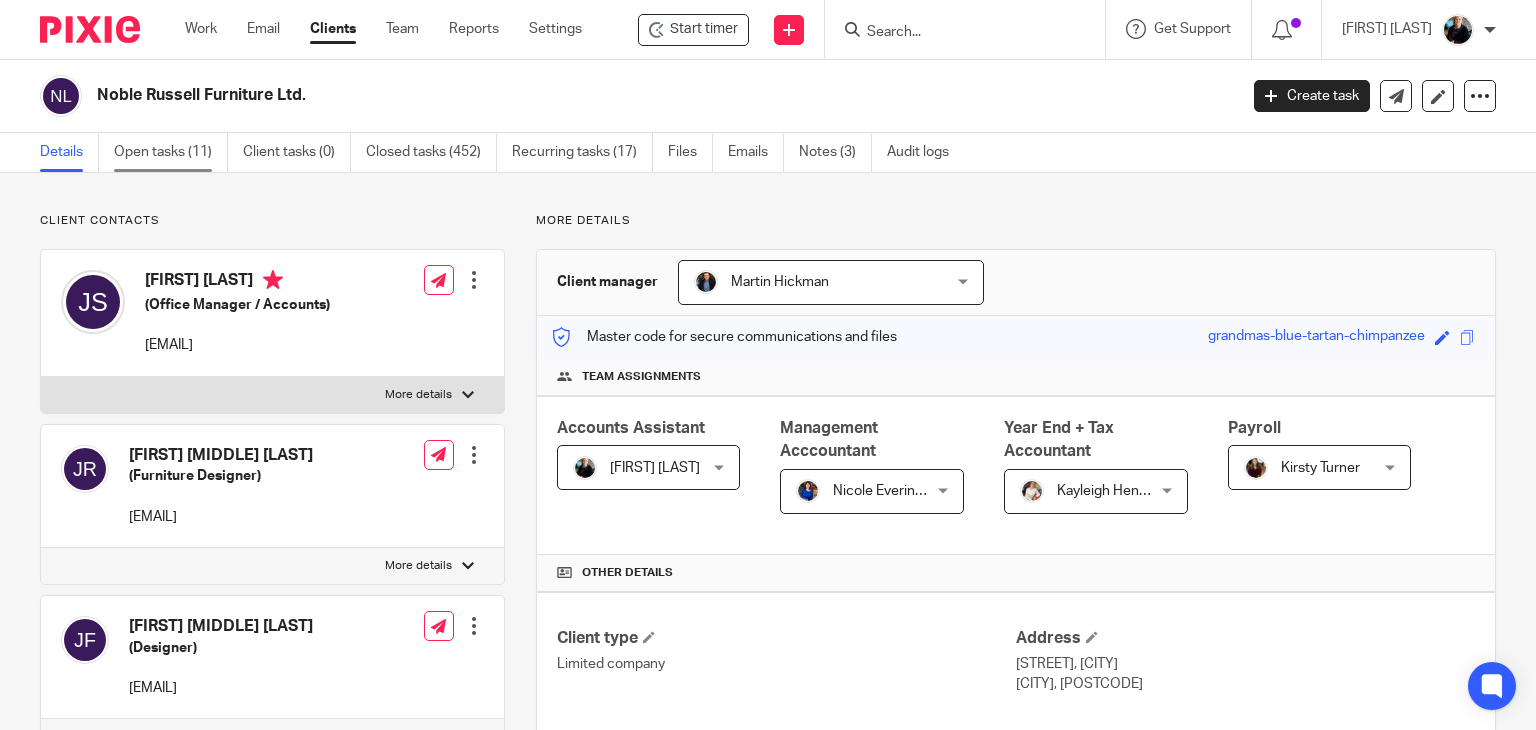 click on "Open tasks (11)" at bounding box center (171, 152) 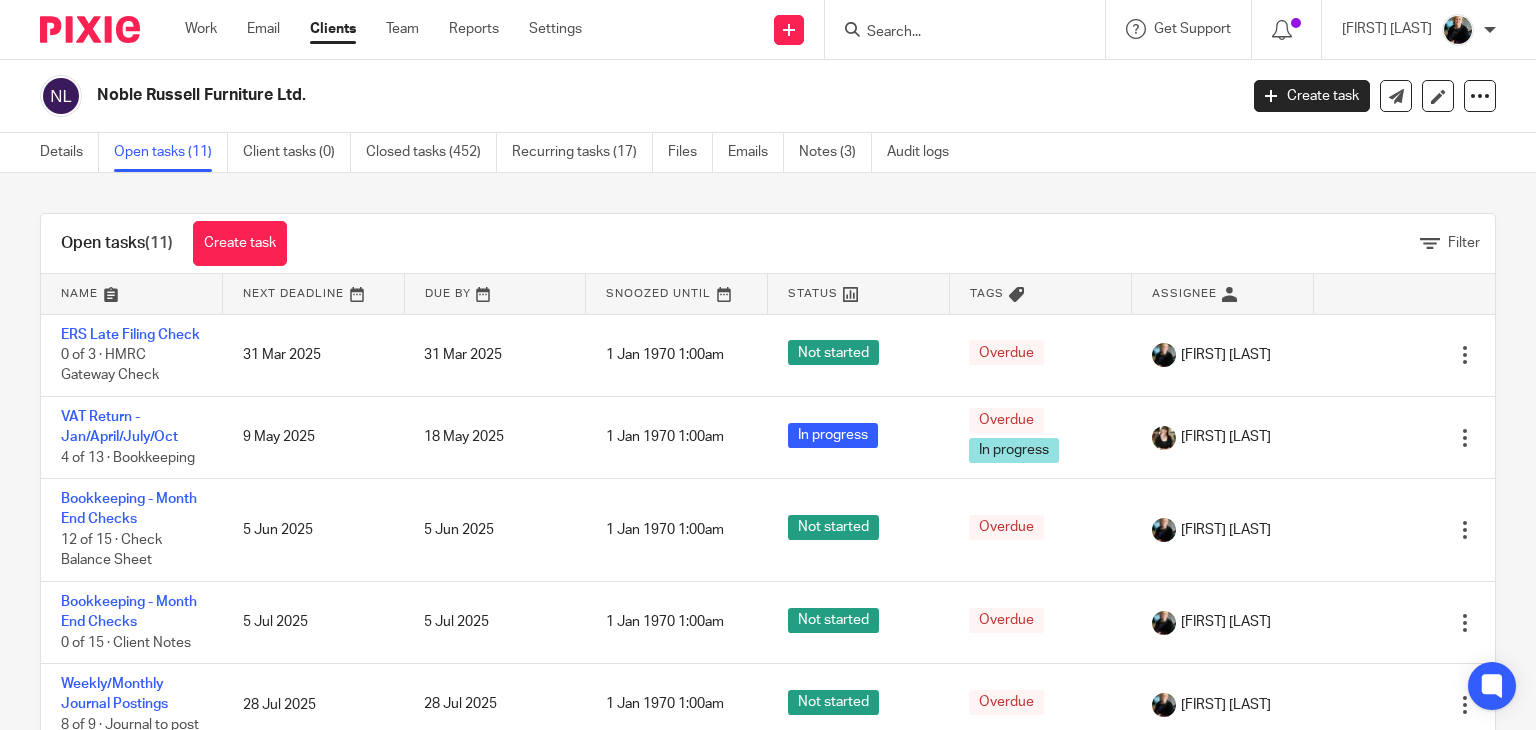 scroll, scrollTop: 0, scrollLeft: 0, axis: both 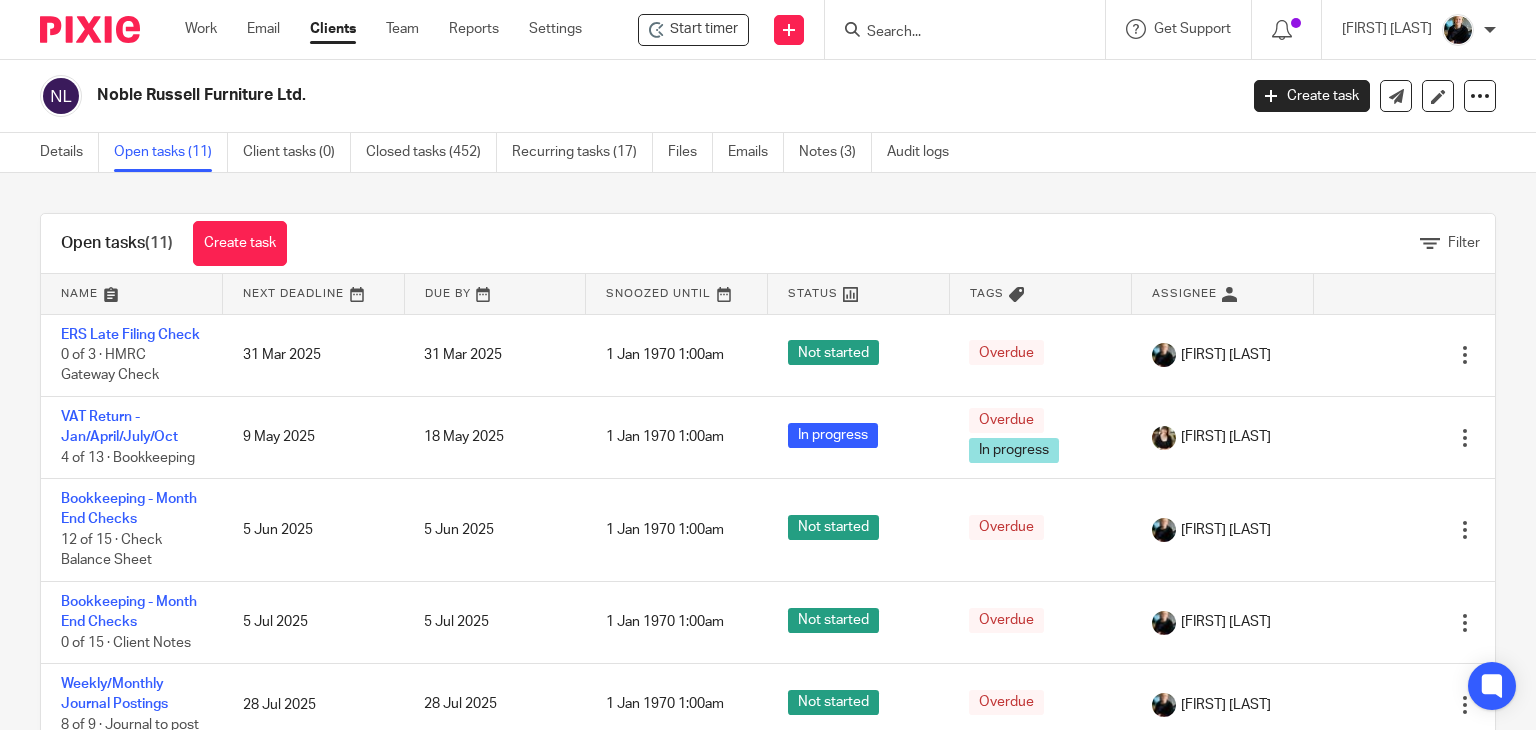 click at bounding box center (955, 33) 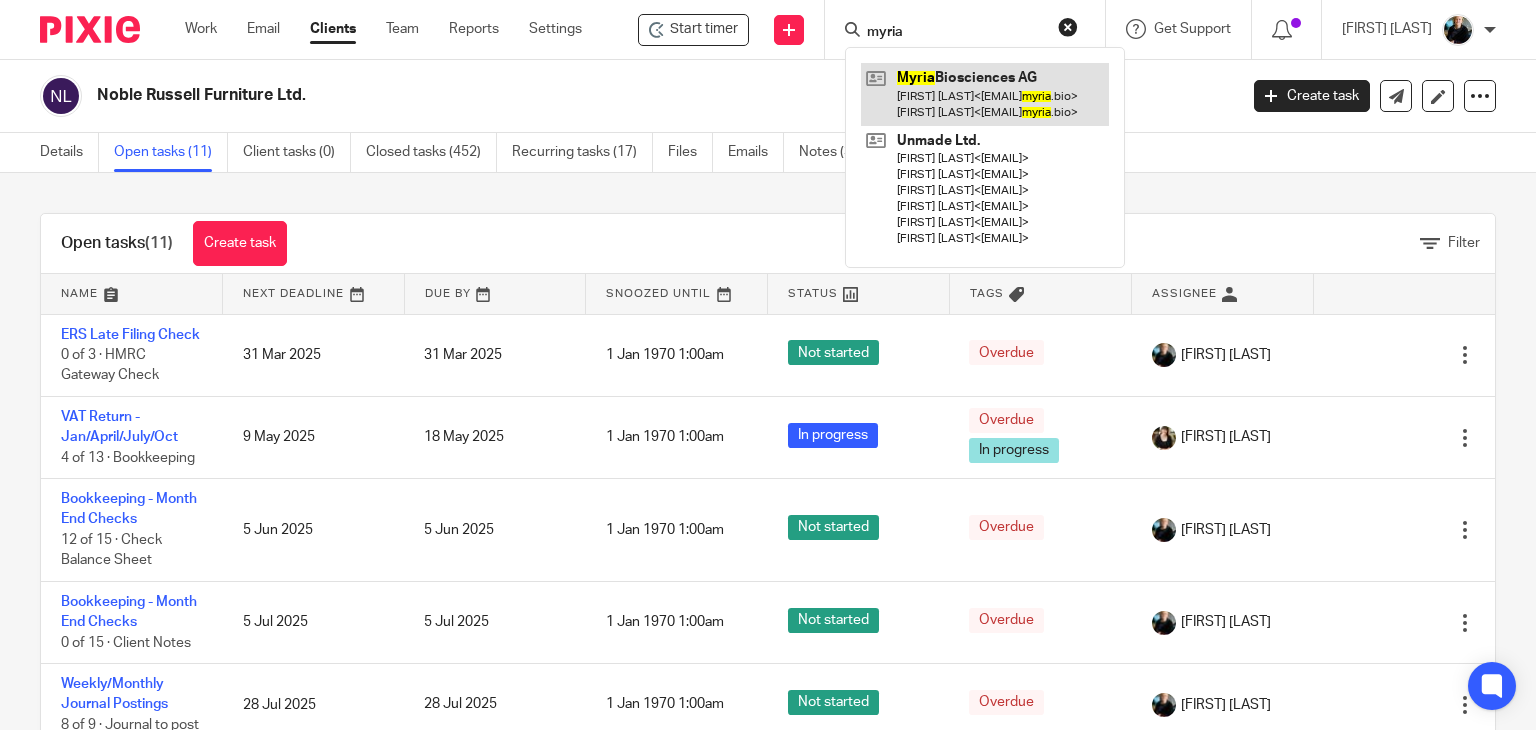 type on "myria" 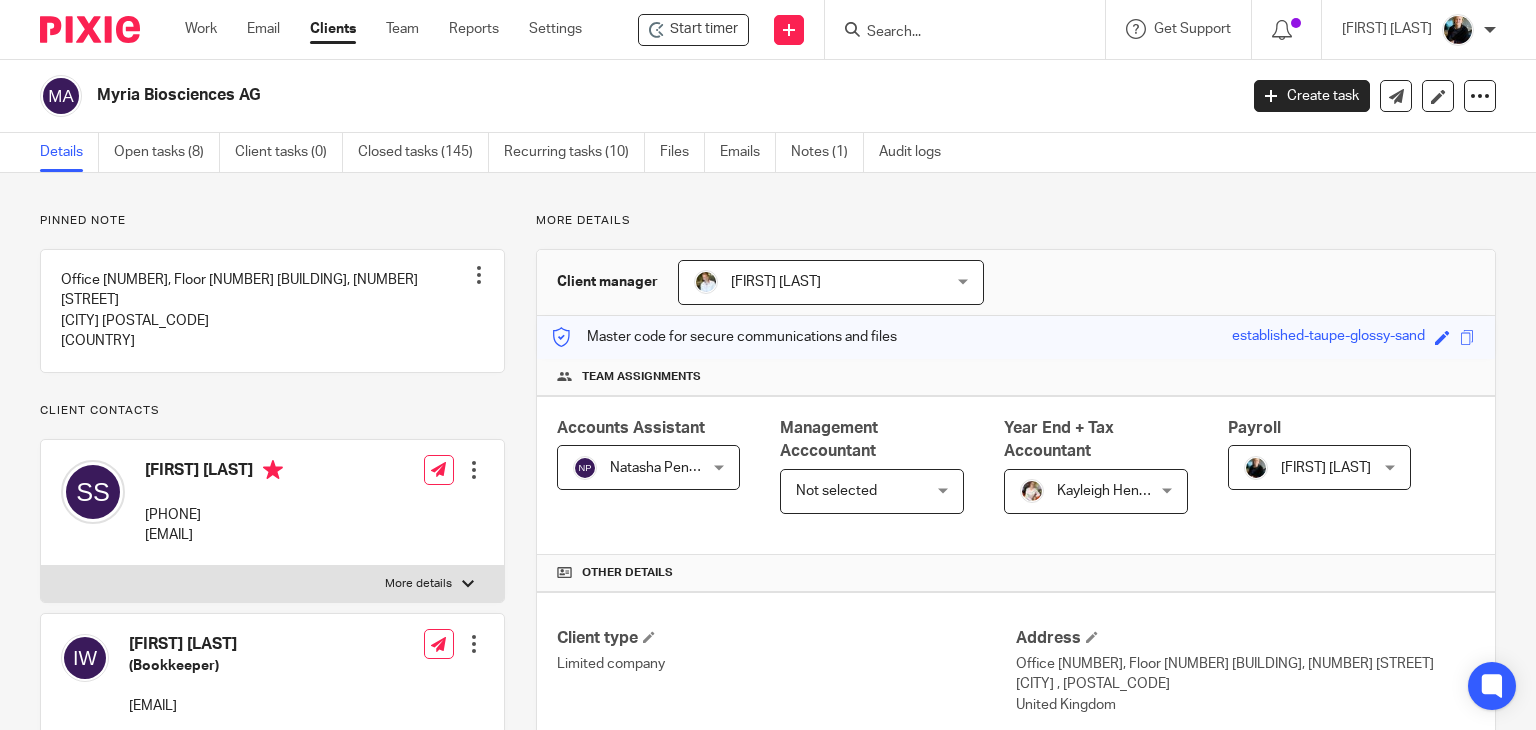 scroll, scrollTop: 0, scrollLeft: 0, axis: both 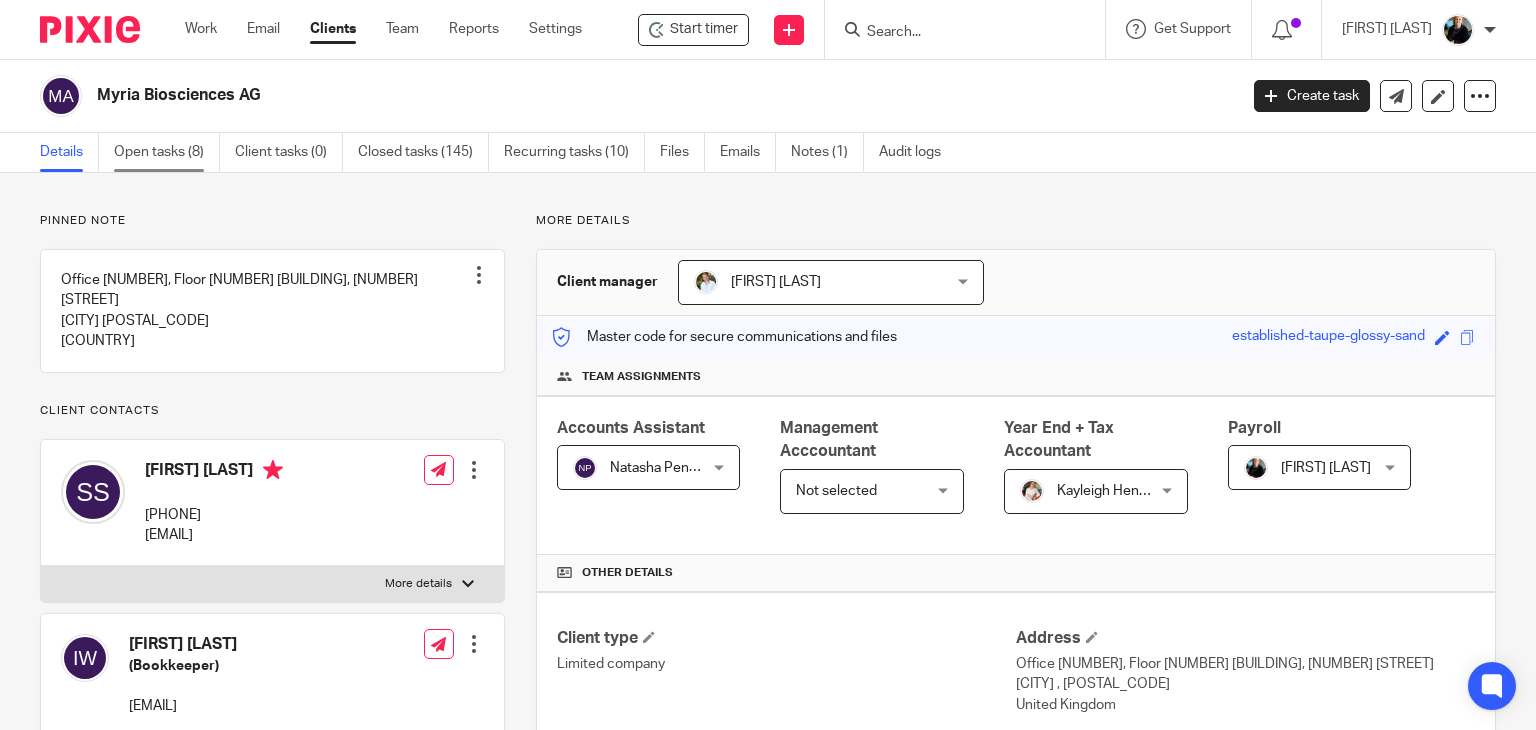 click on "Open tasks (8)" at bounding box center [167, 152] 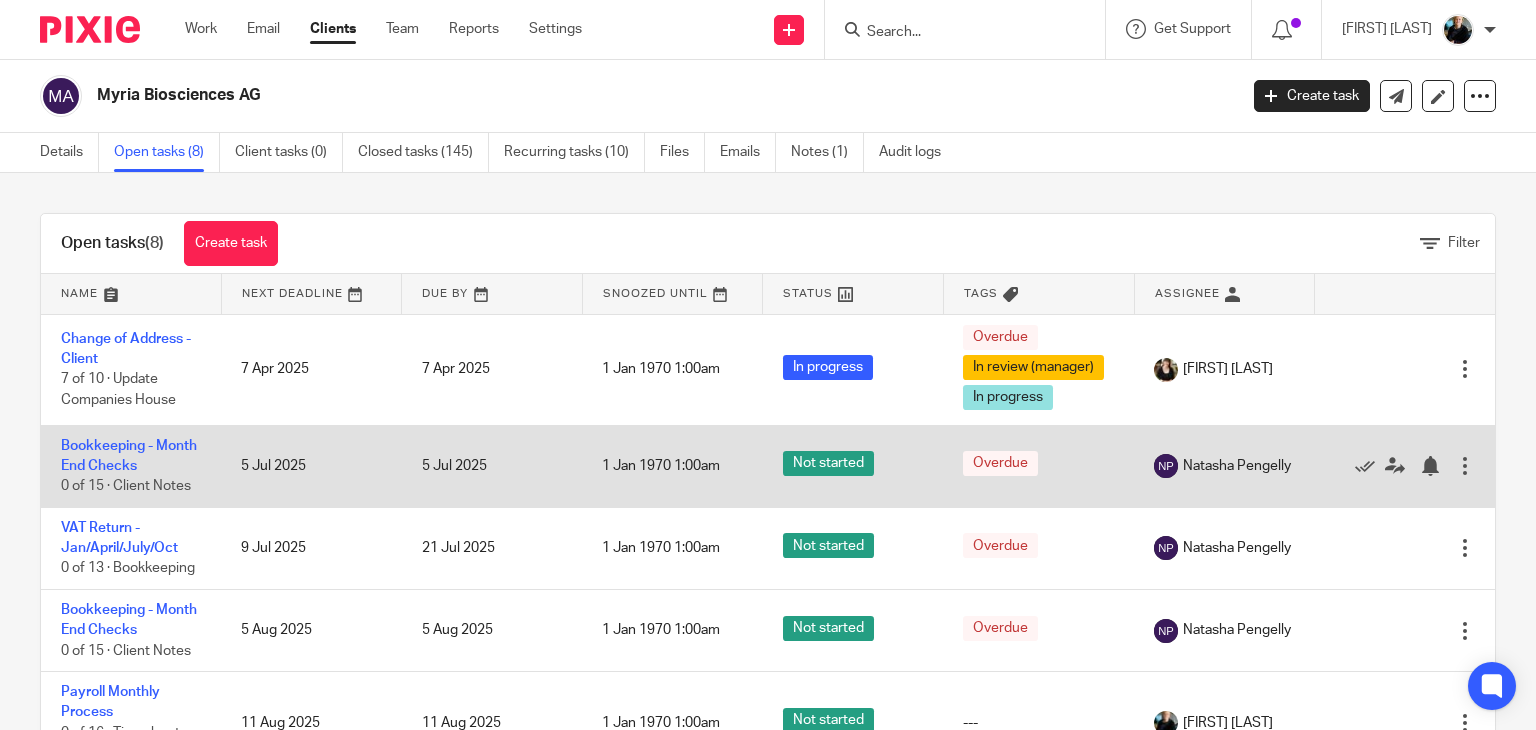 scroll, scrollTop: 0, scrollLeft: 0, axis: both 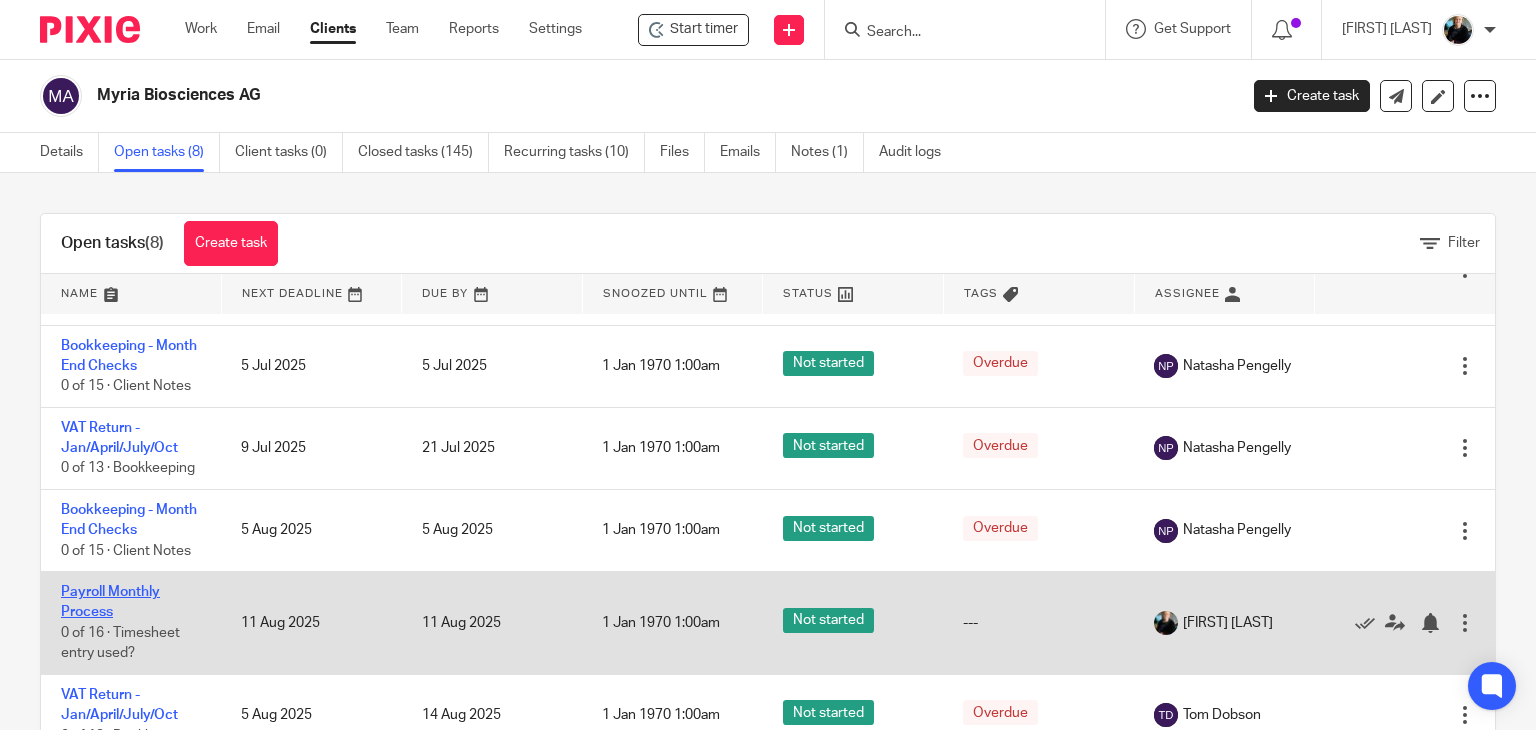 click on "Payroll Monthly Process" at bounding box center [110, 602] 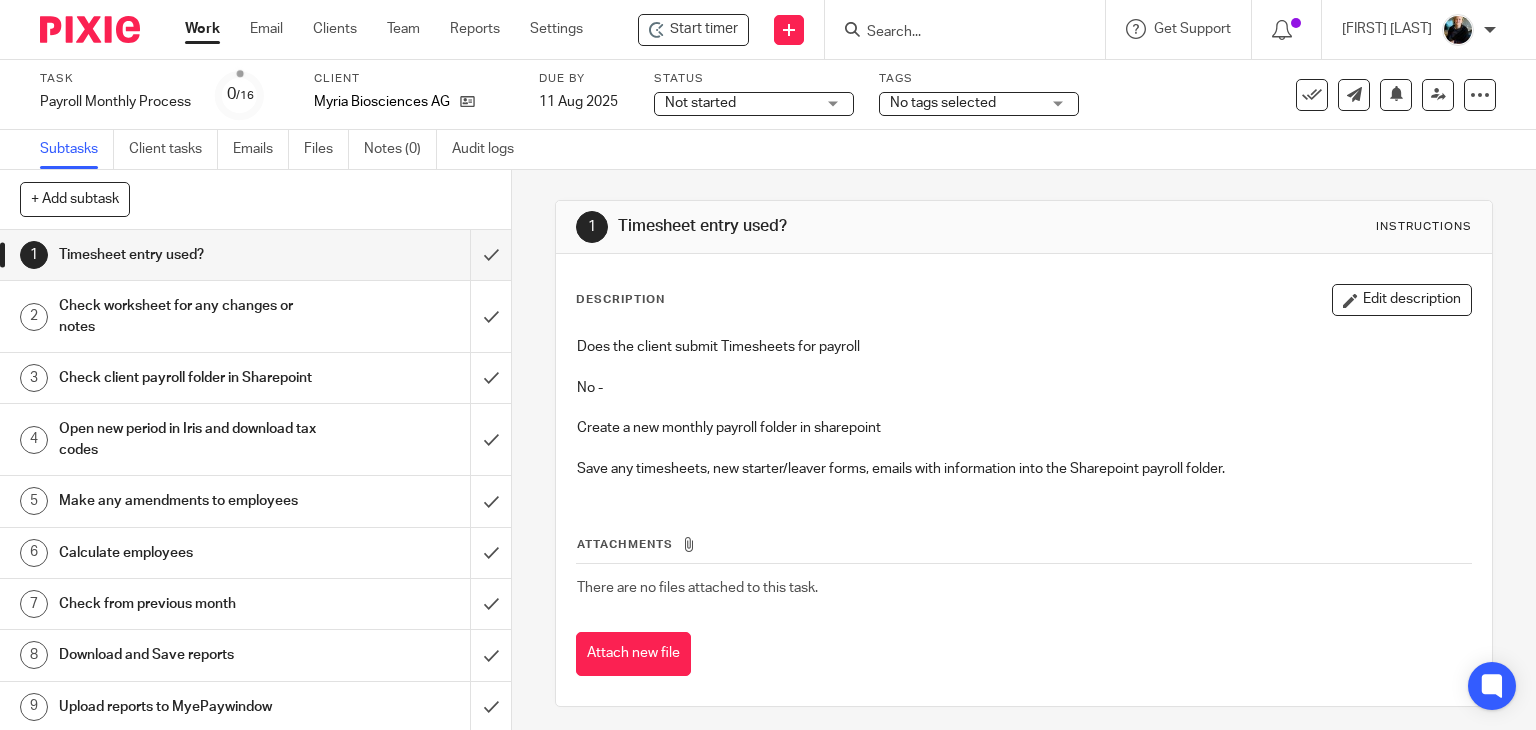 scroll, scrollTop: 0, scrollLeft: 0, axis: both 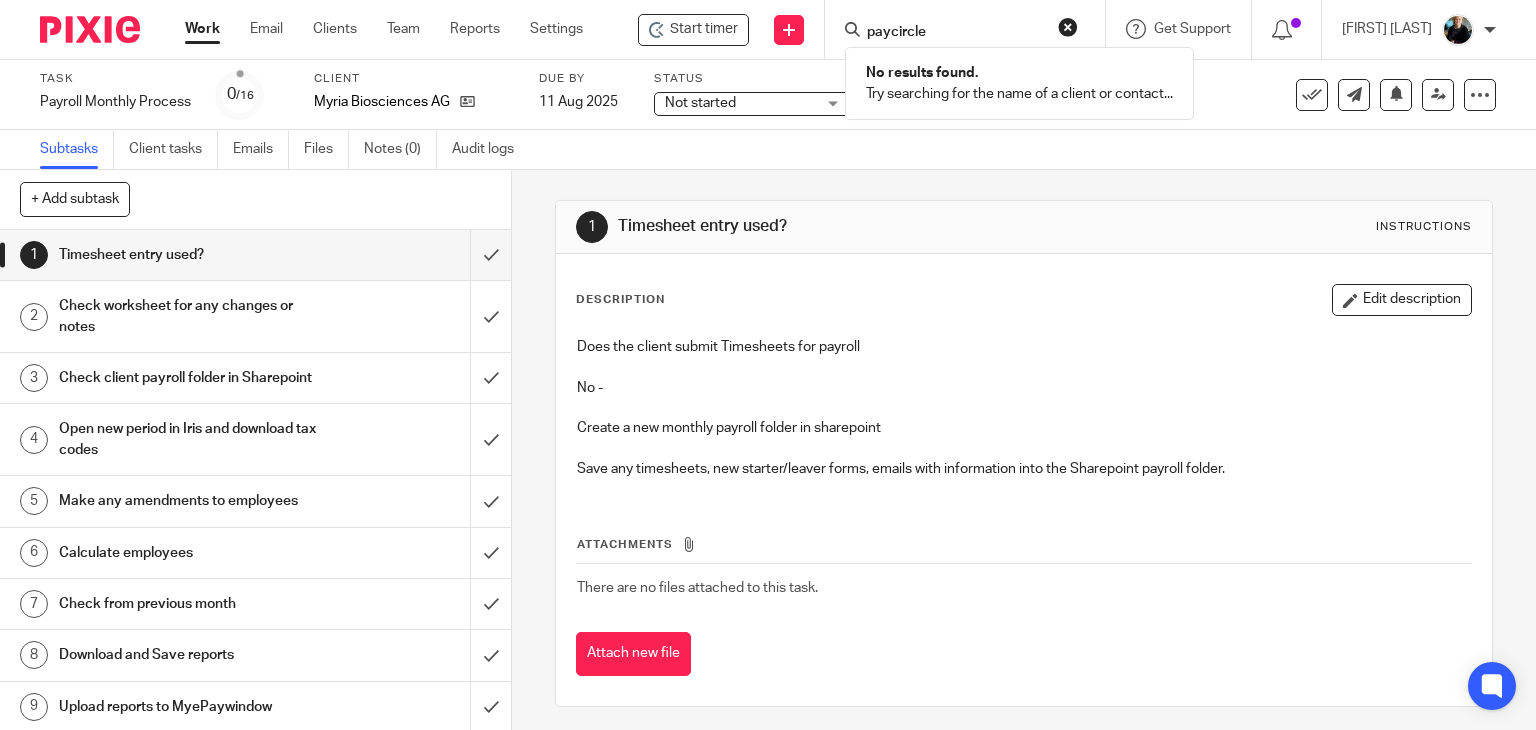 type on "paycircle" 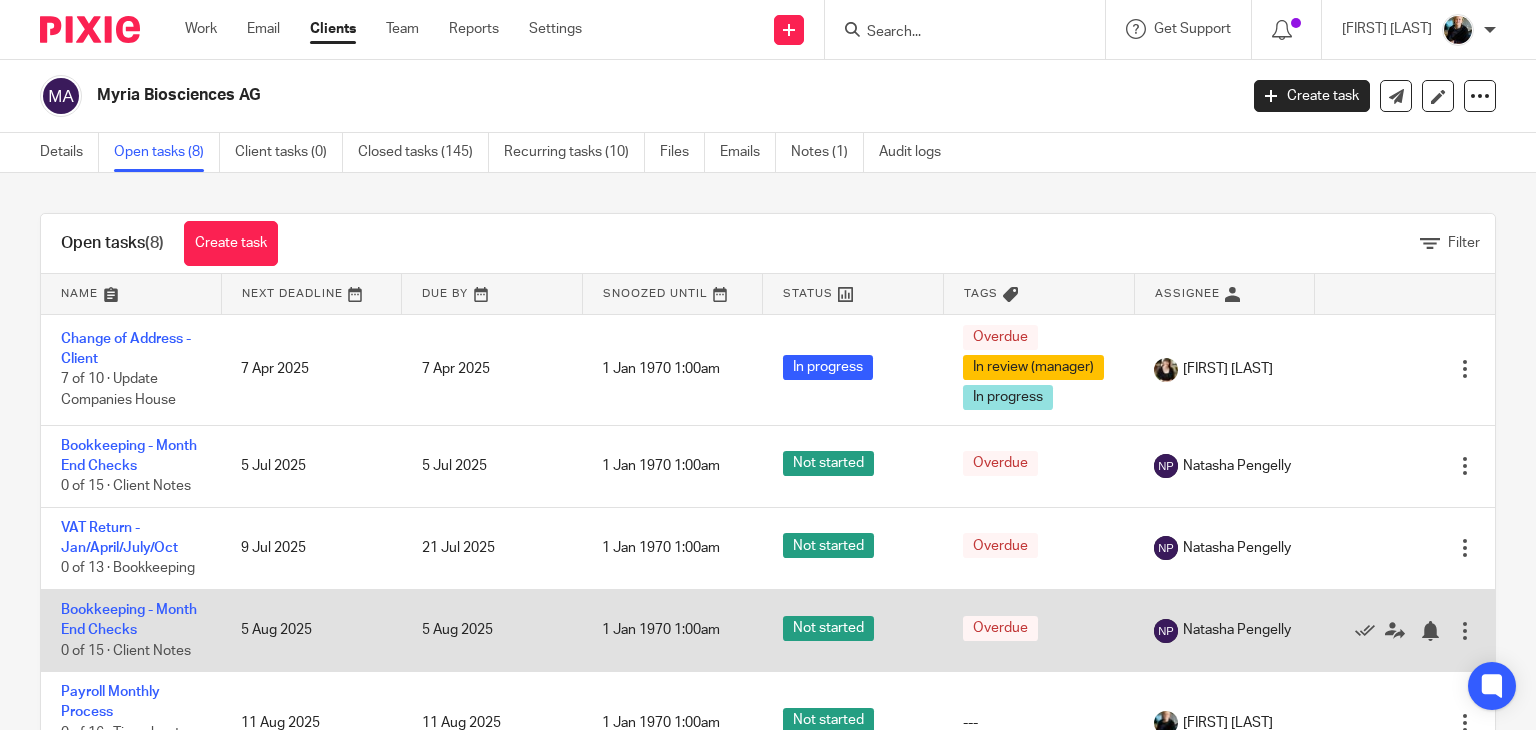 scroll, scrollTop: 0, scrollLeft: 0, axis: both 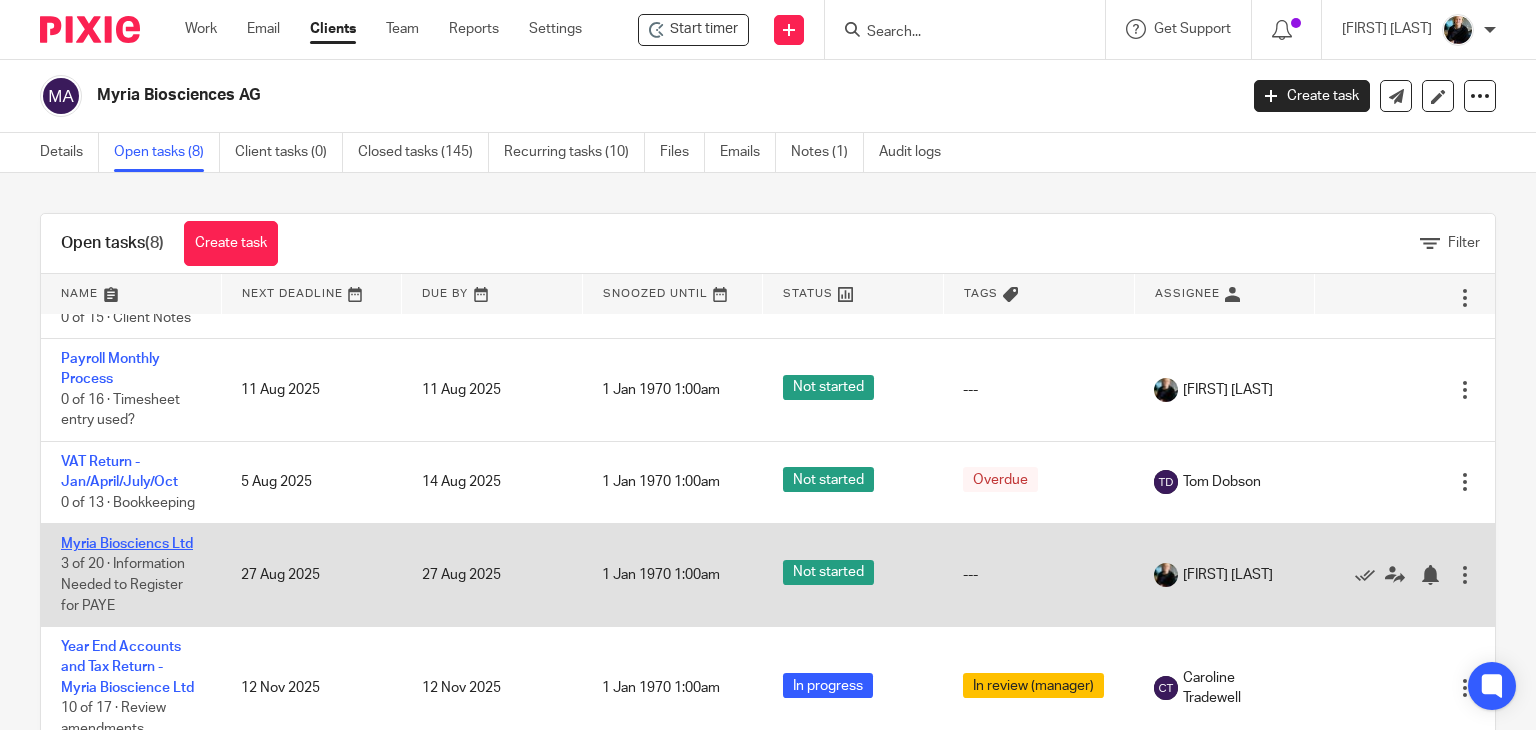click on "Myria Biosciencs Ltd" at bounding box center (127, 544) 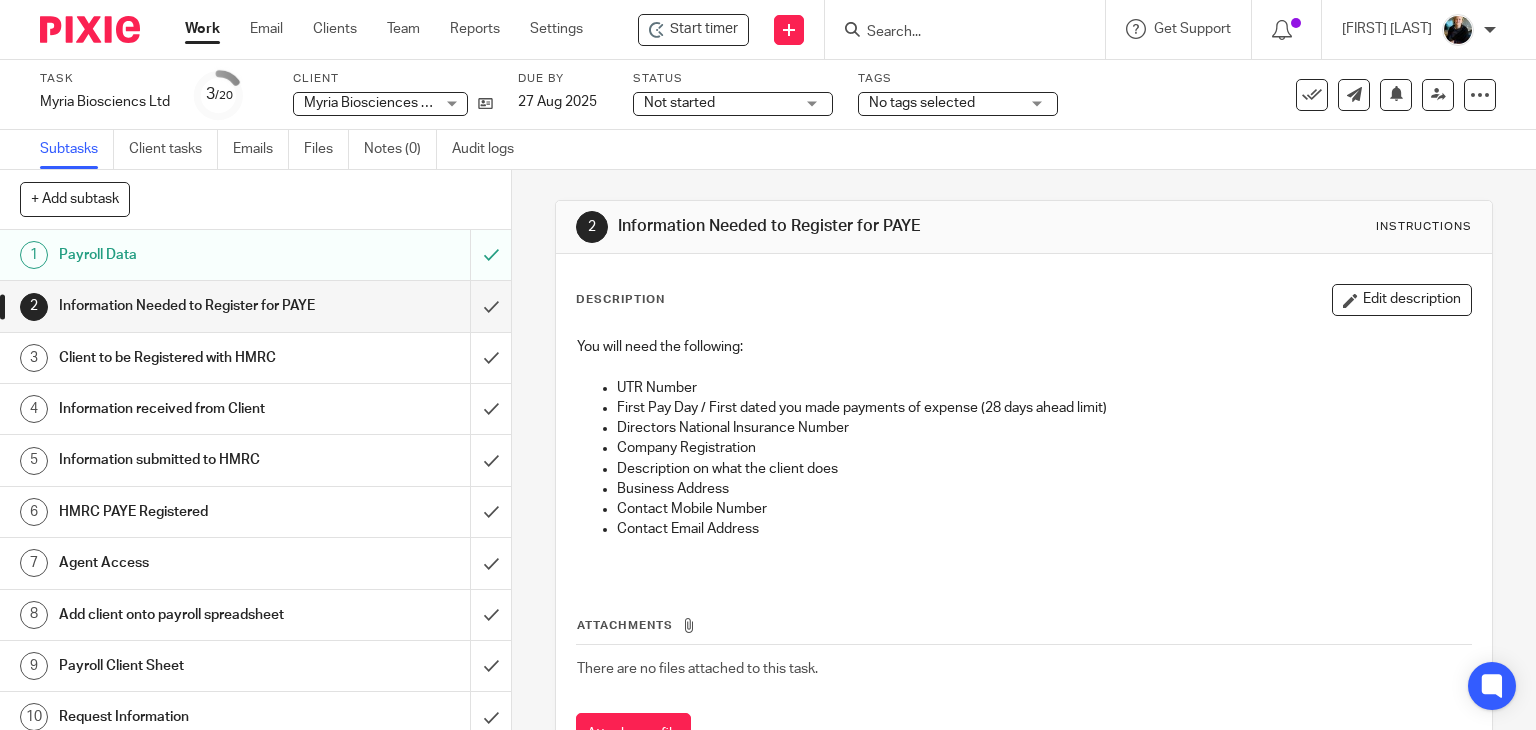 scroll, scrollTop: 0, scrollLeft: 0, axis: both 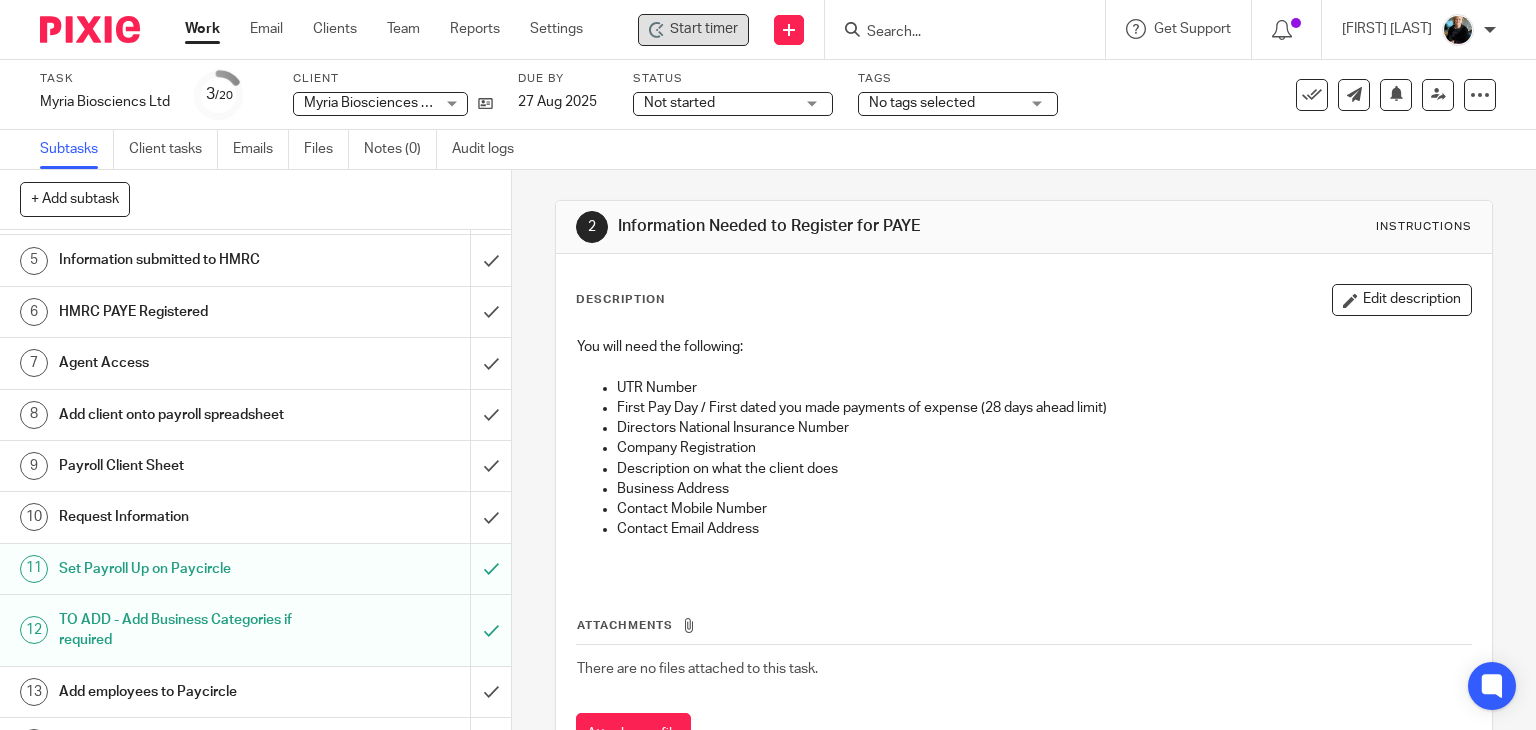 click on "Start timer" at bounding box center [704, 29] 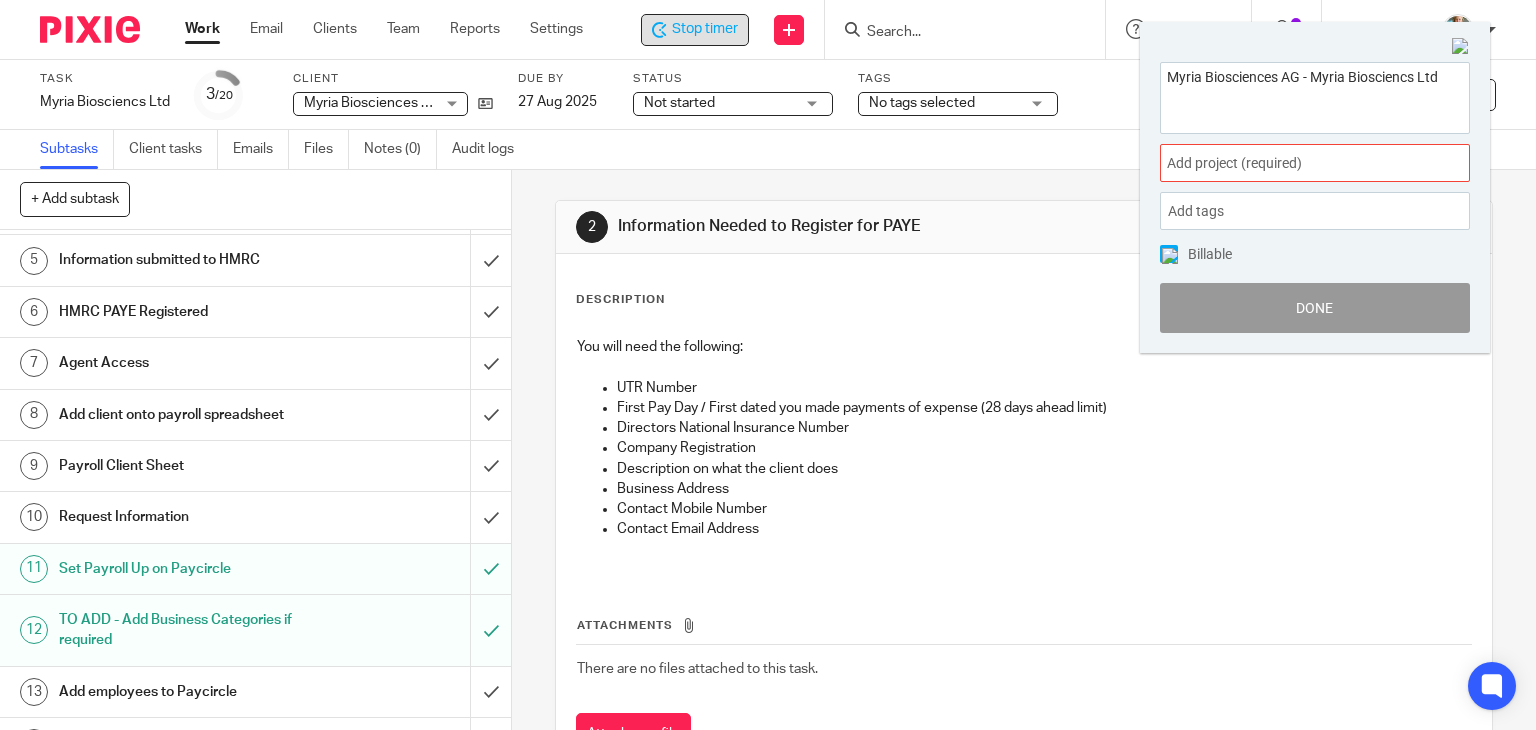scroll, scrollTop: 400, scrollLeft: 0, axis: vertical 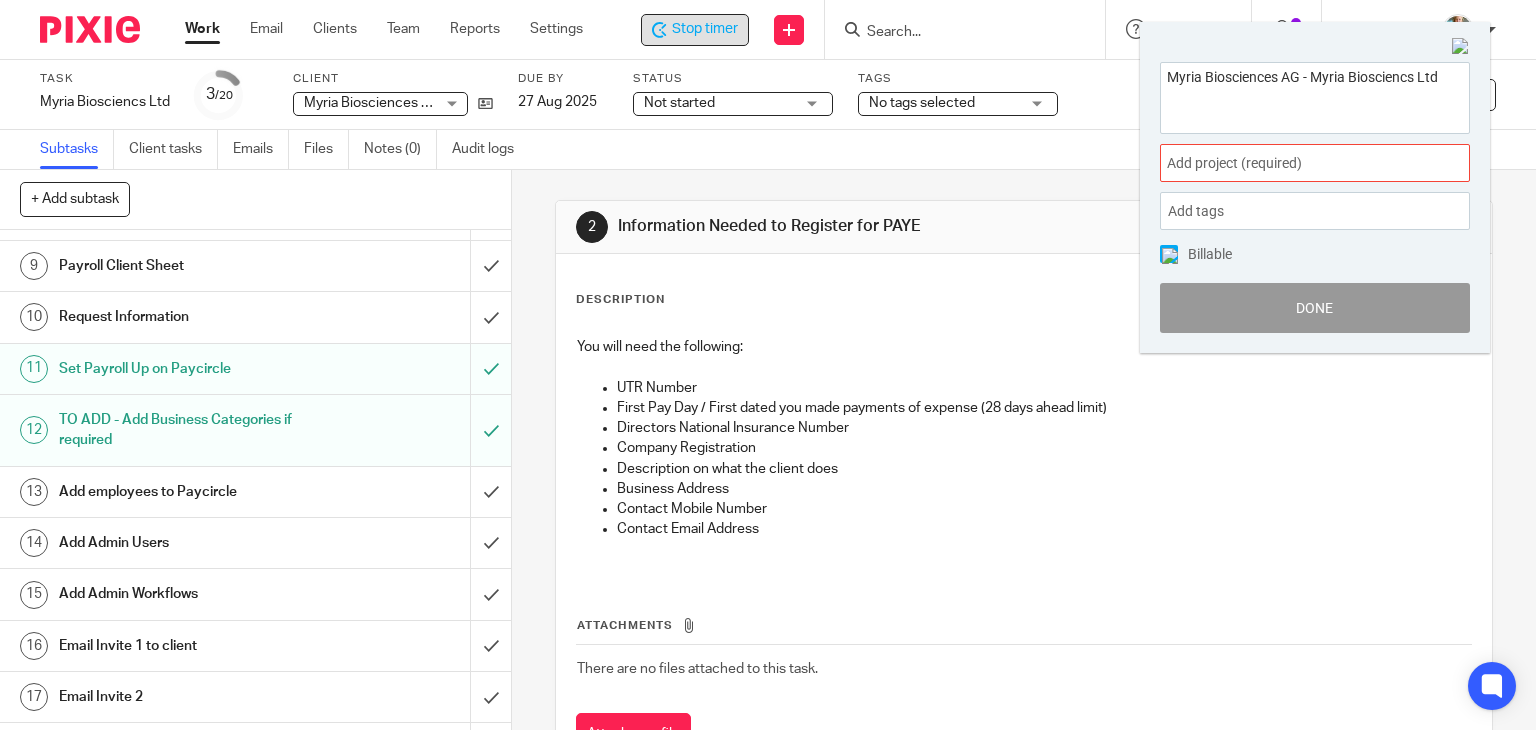 click on "Add project (required) :" at bounding box center (1293, 163) 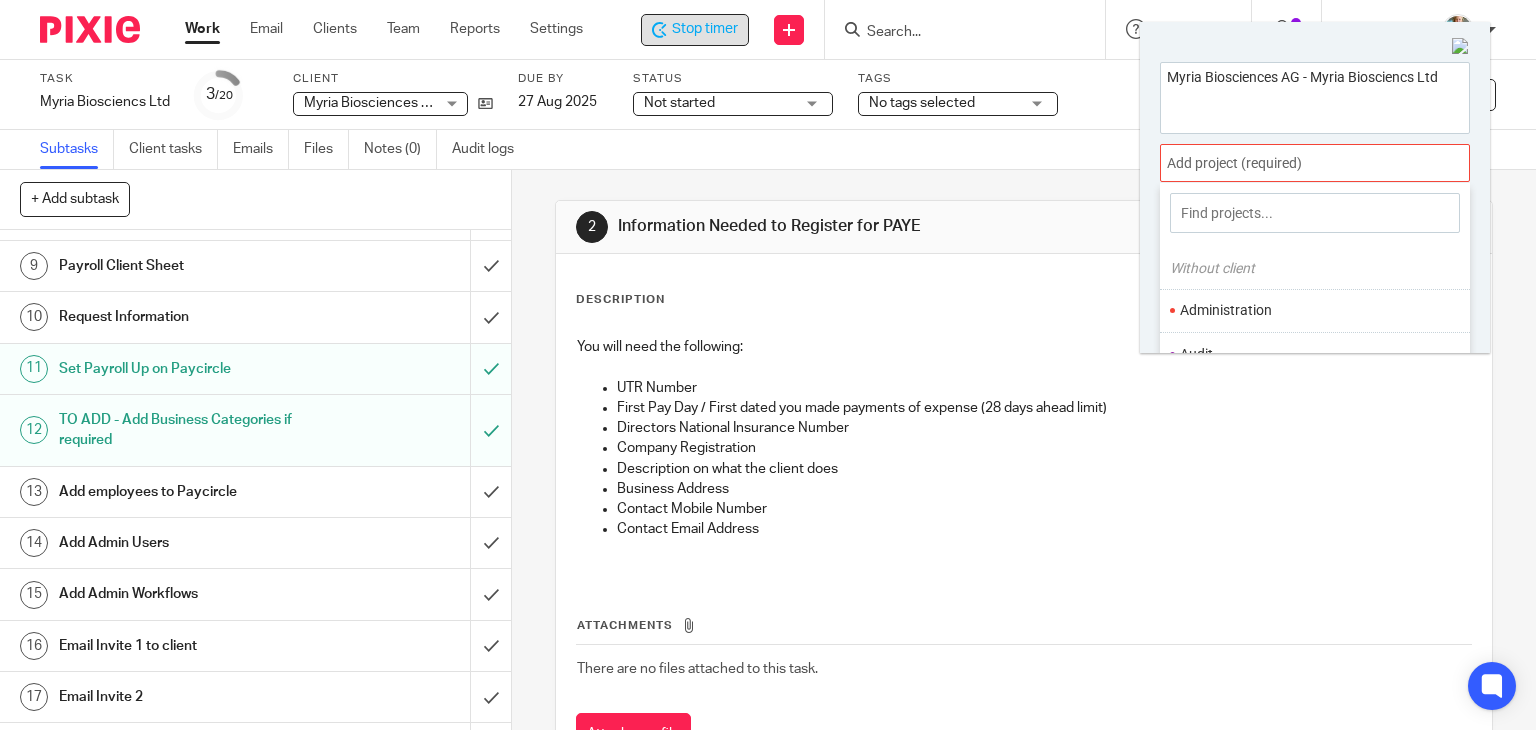 click on "Administration" at bounding box center (1310, 310) 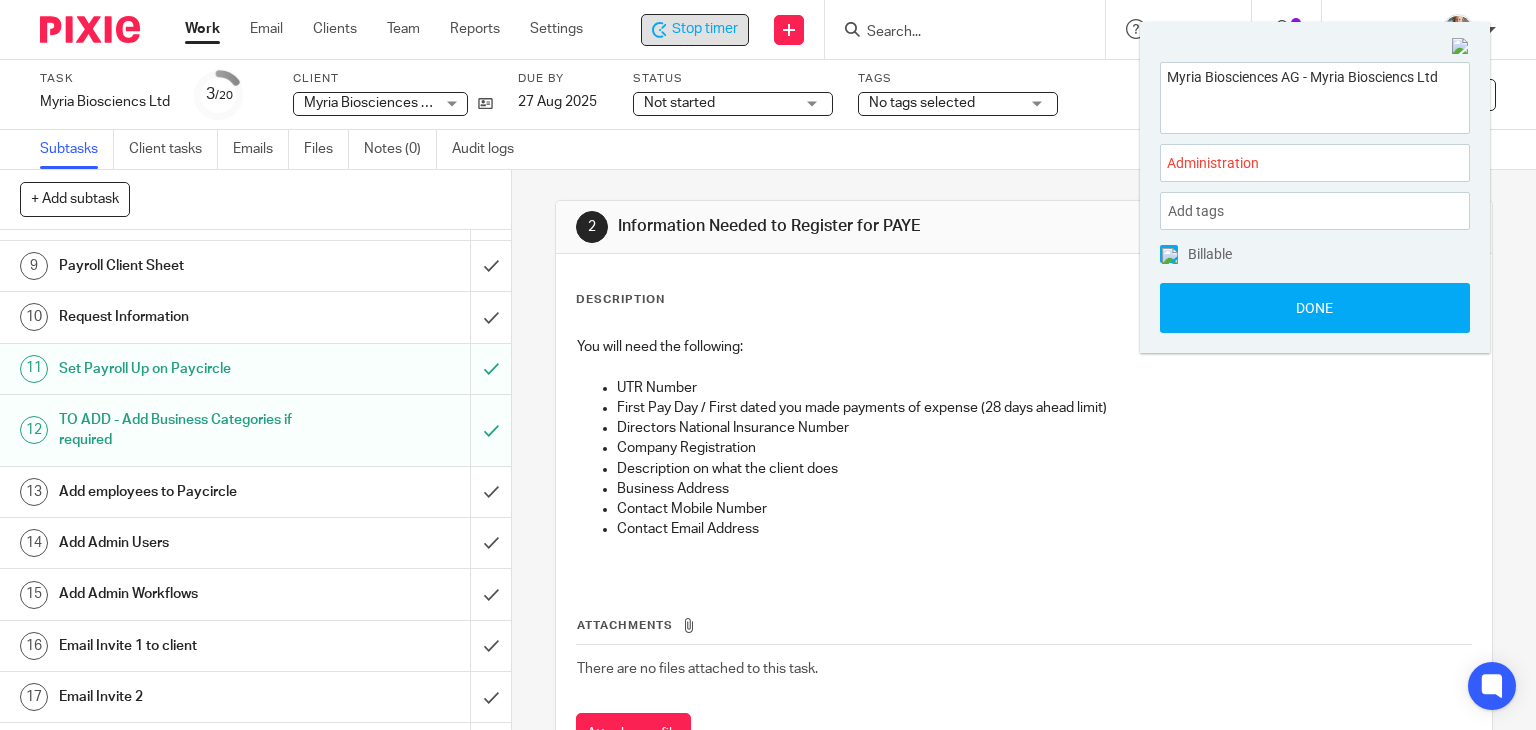 click on "Administration :" at bounding box center [1293, 163] 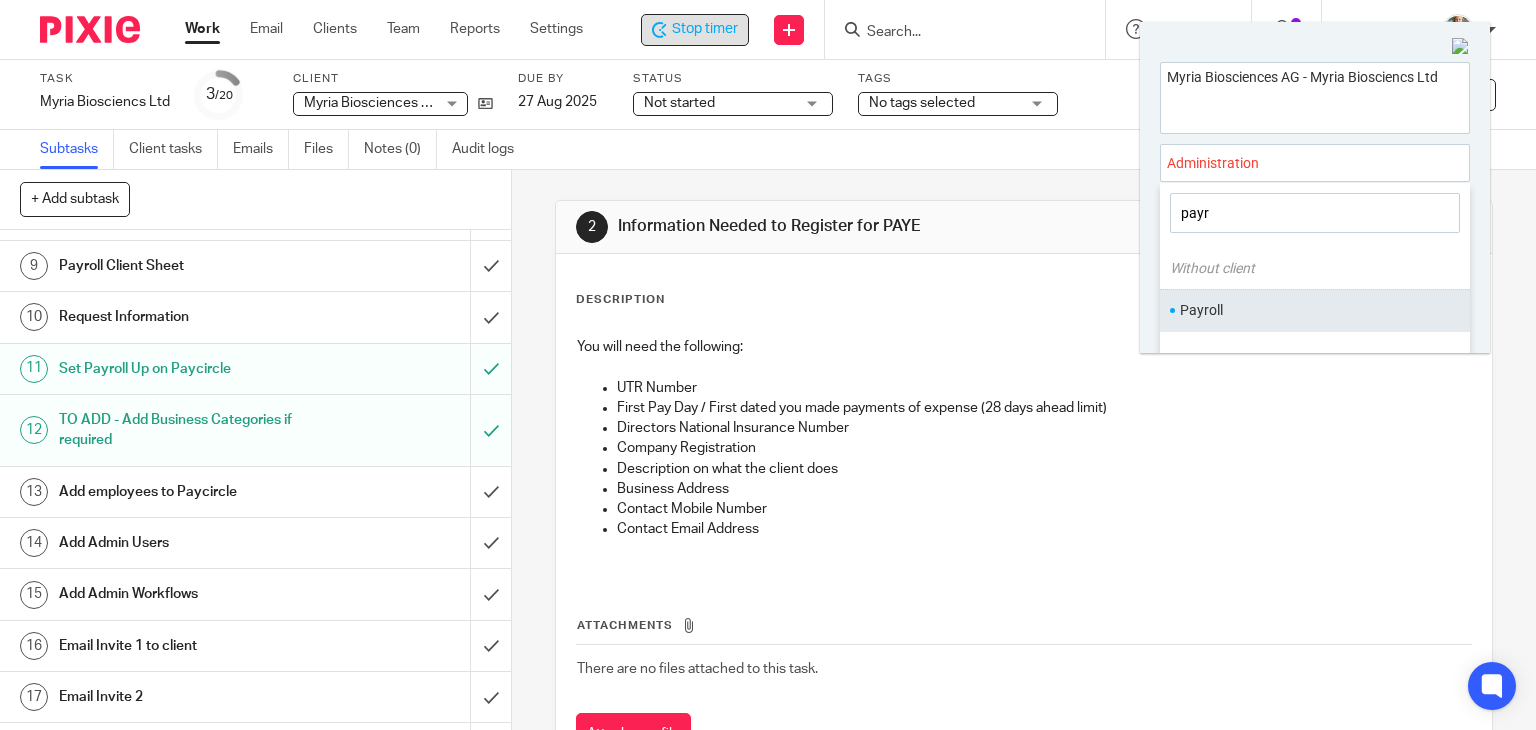 type on "payr" 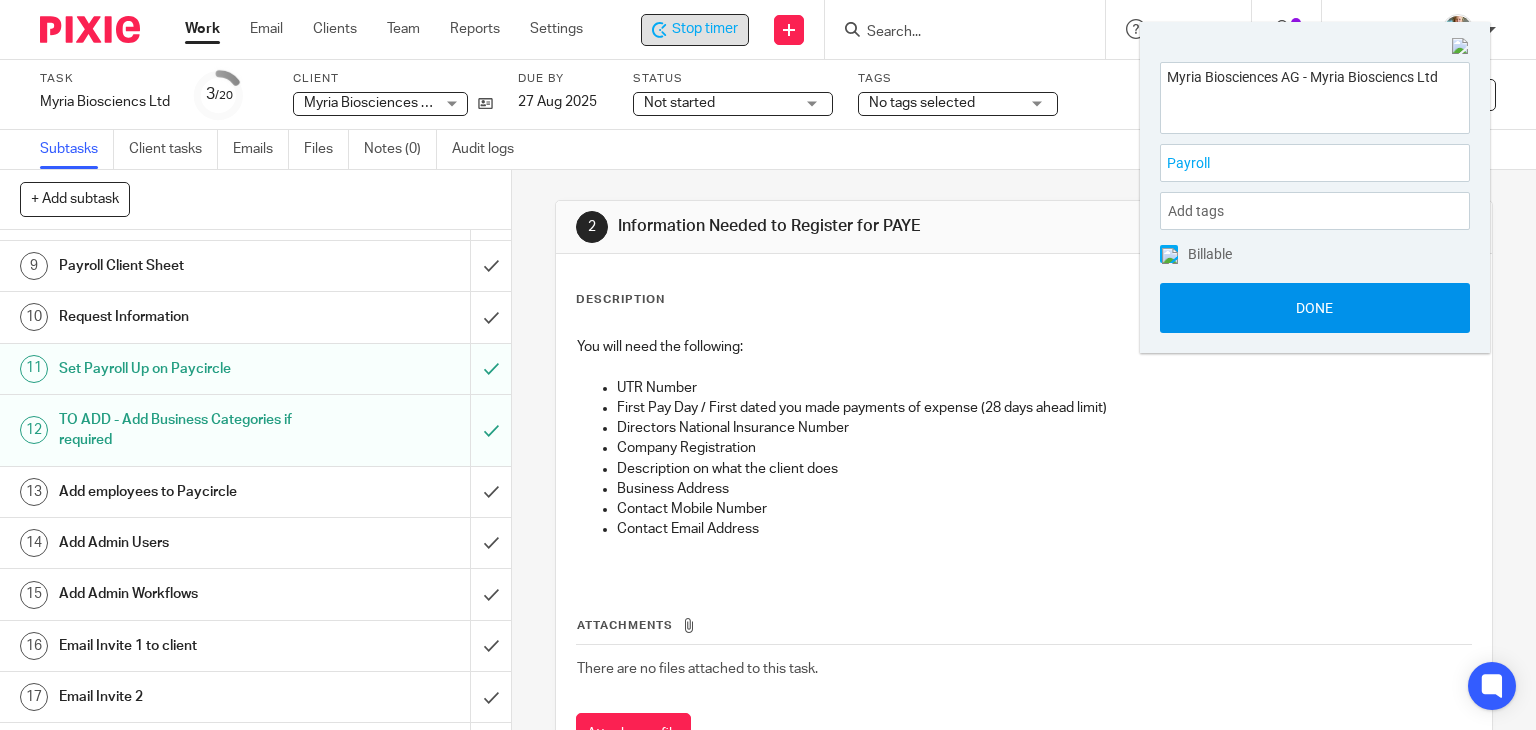 click on "Done" at bounding box center [1315, 308] 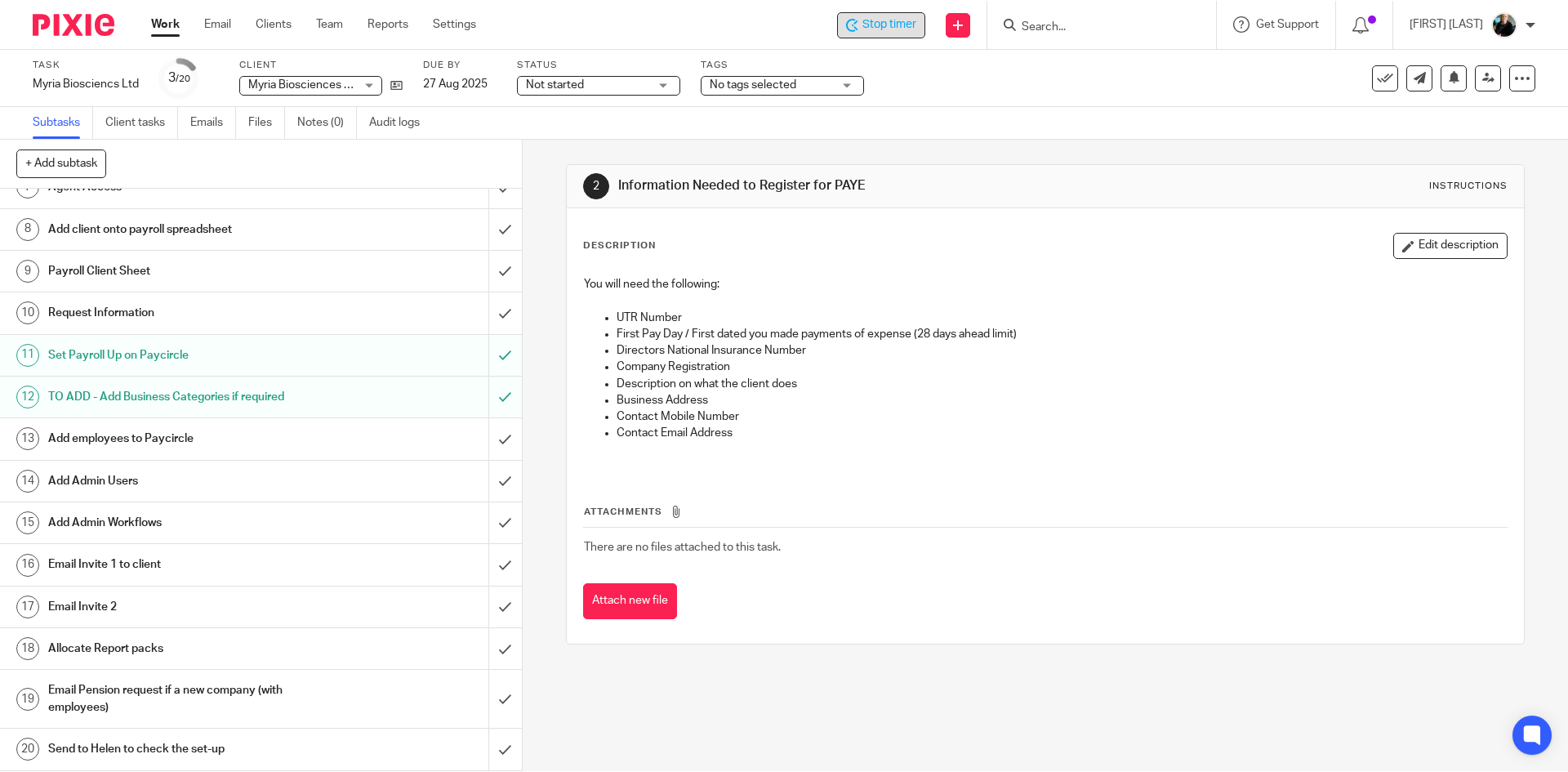 scroll, scrollTop: 272, scrollLeft: 0, axis: vertical 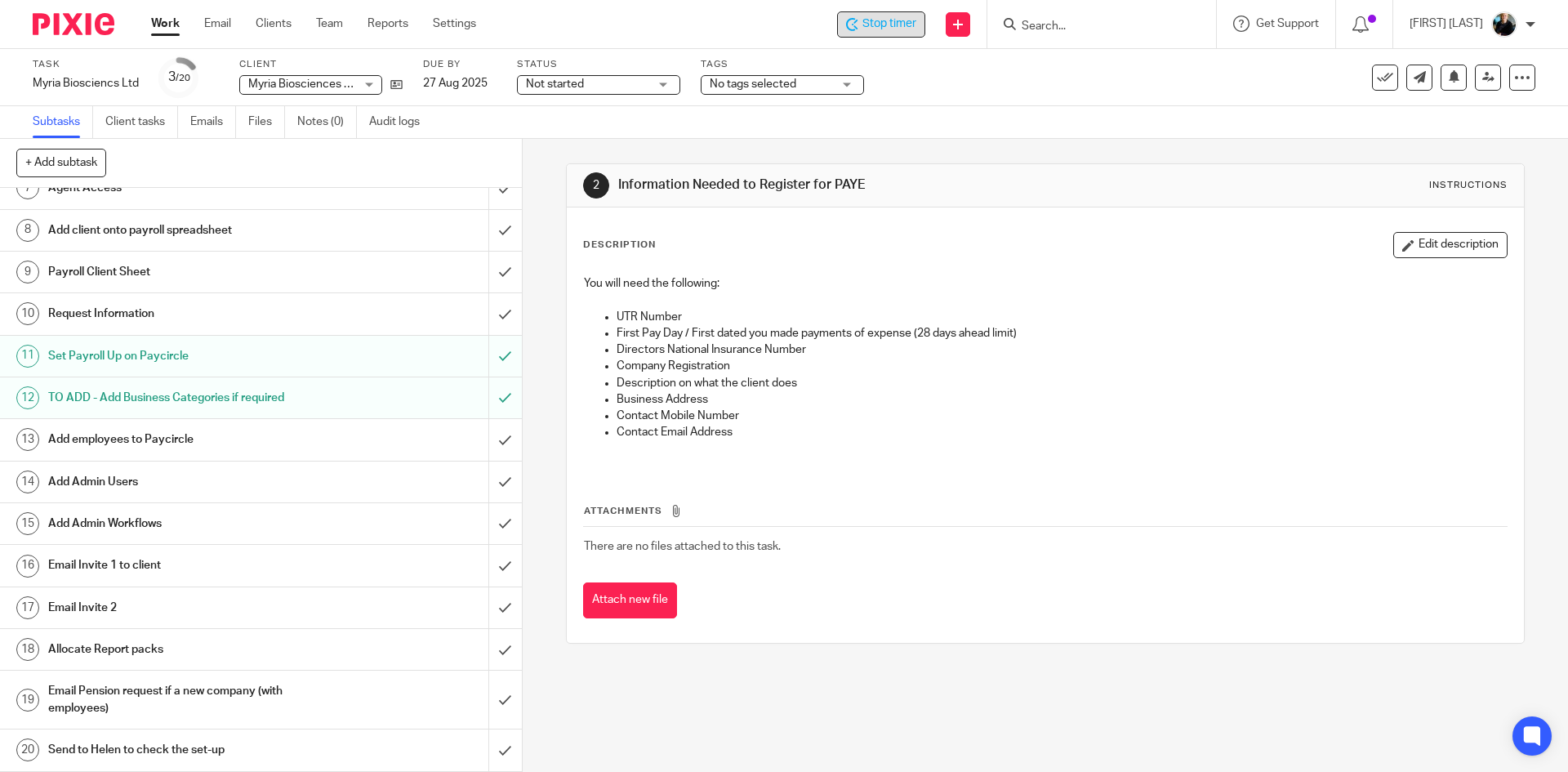 click on "Add employees to Paycircle" at bounding box center [189, 440] 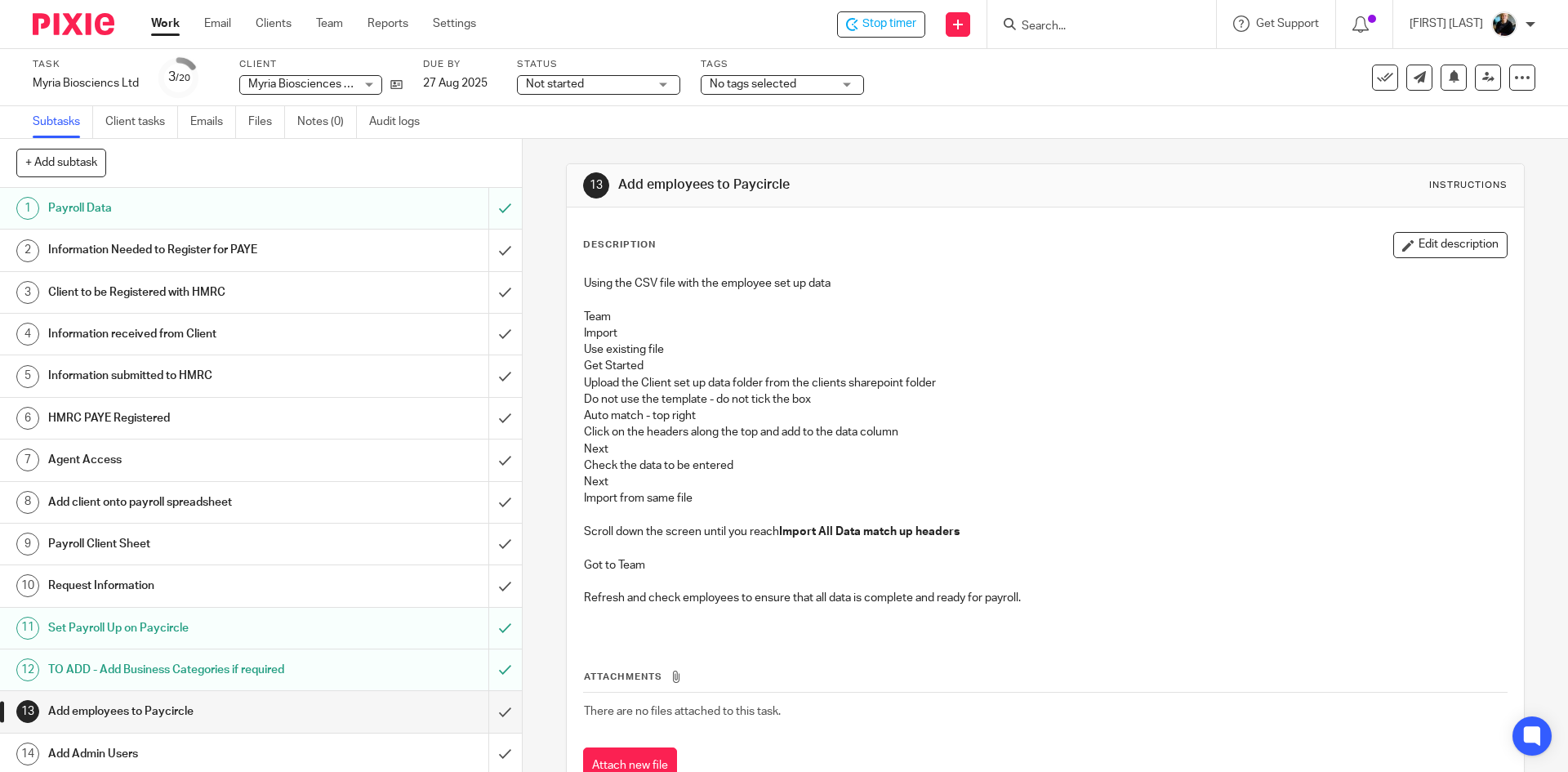 scroll, scrollTop: 0, scrollLeft: 0, axis: both 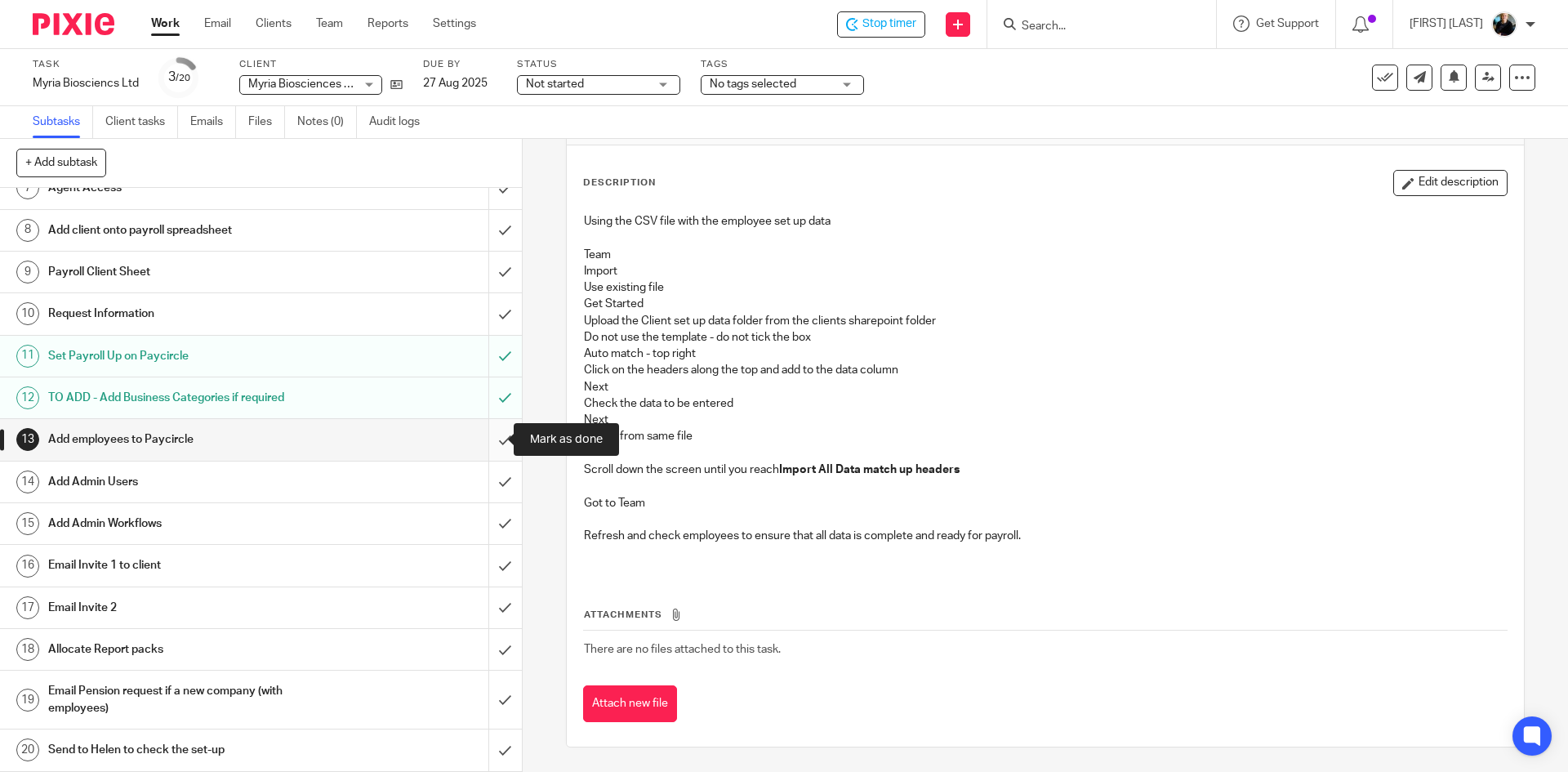 click at bounding box center (261, 440) 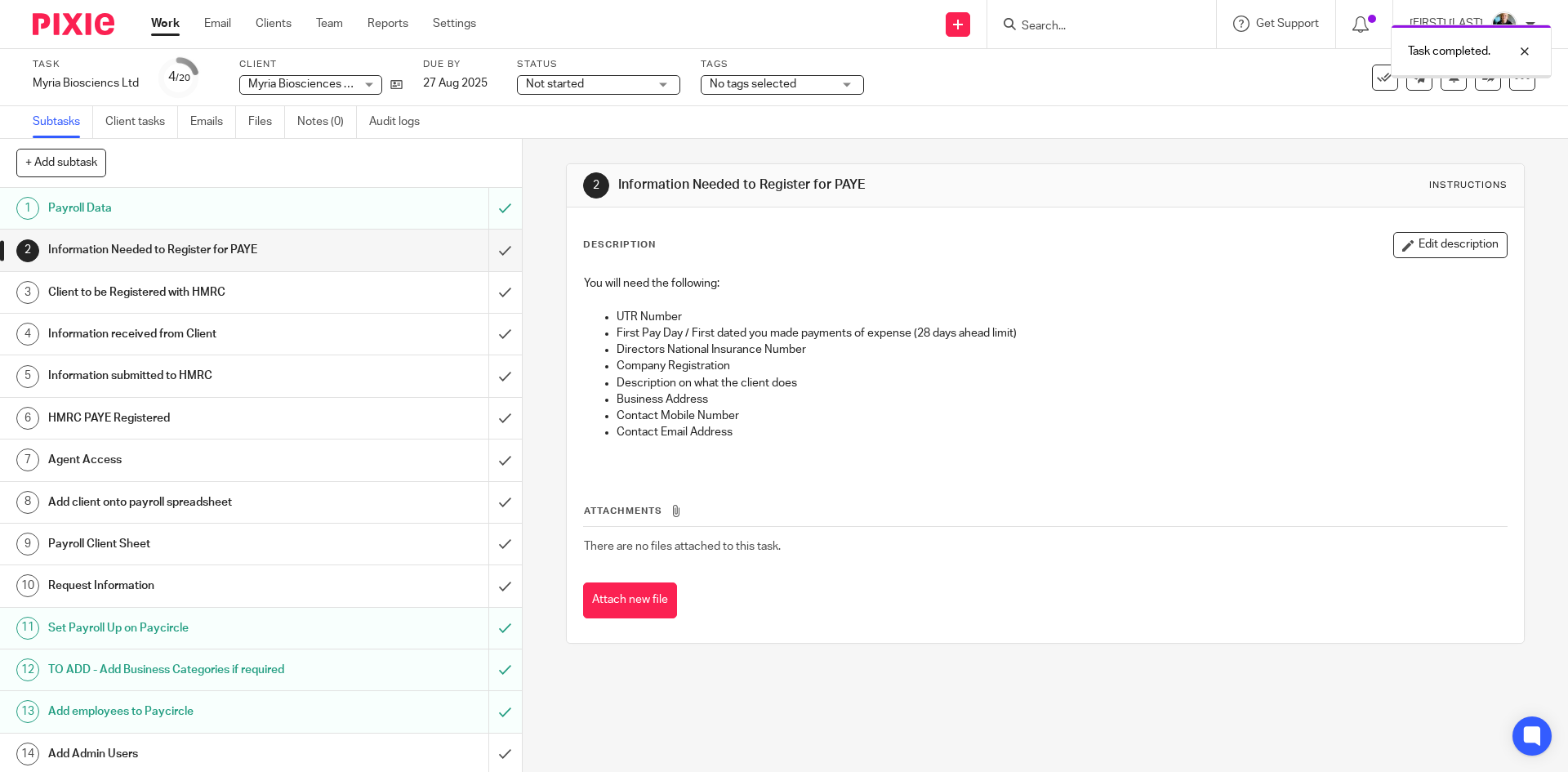 scroll, scrollTop: 0, scrollLeft: 0, axis: both 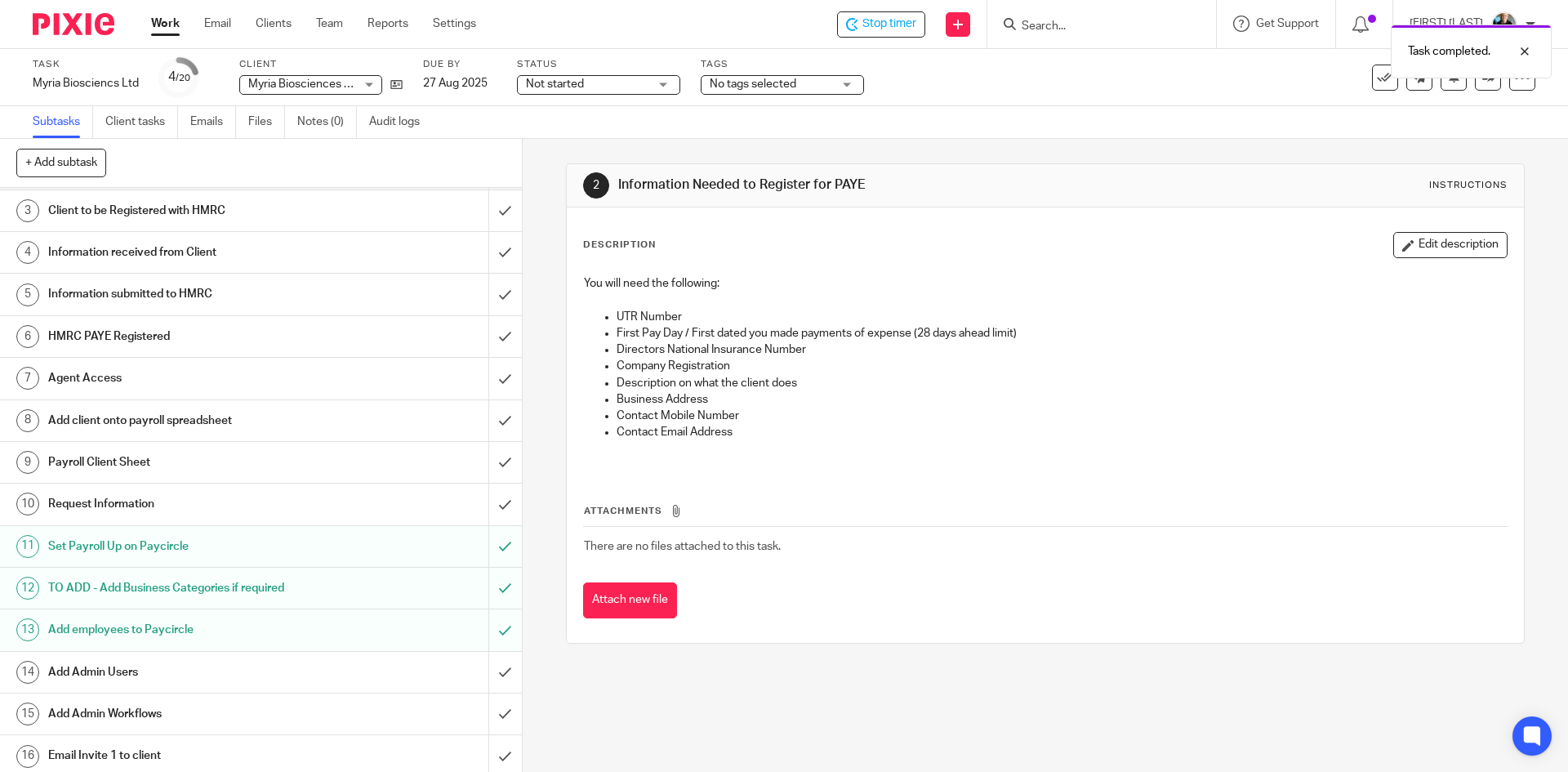 click on "Set Payroll Up on Paycircle" at bounding box center [189, 547] 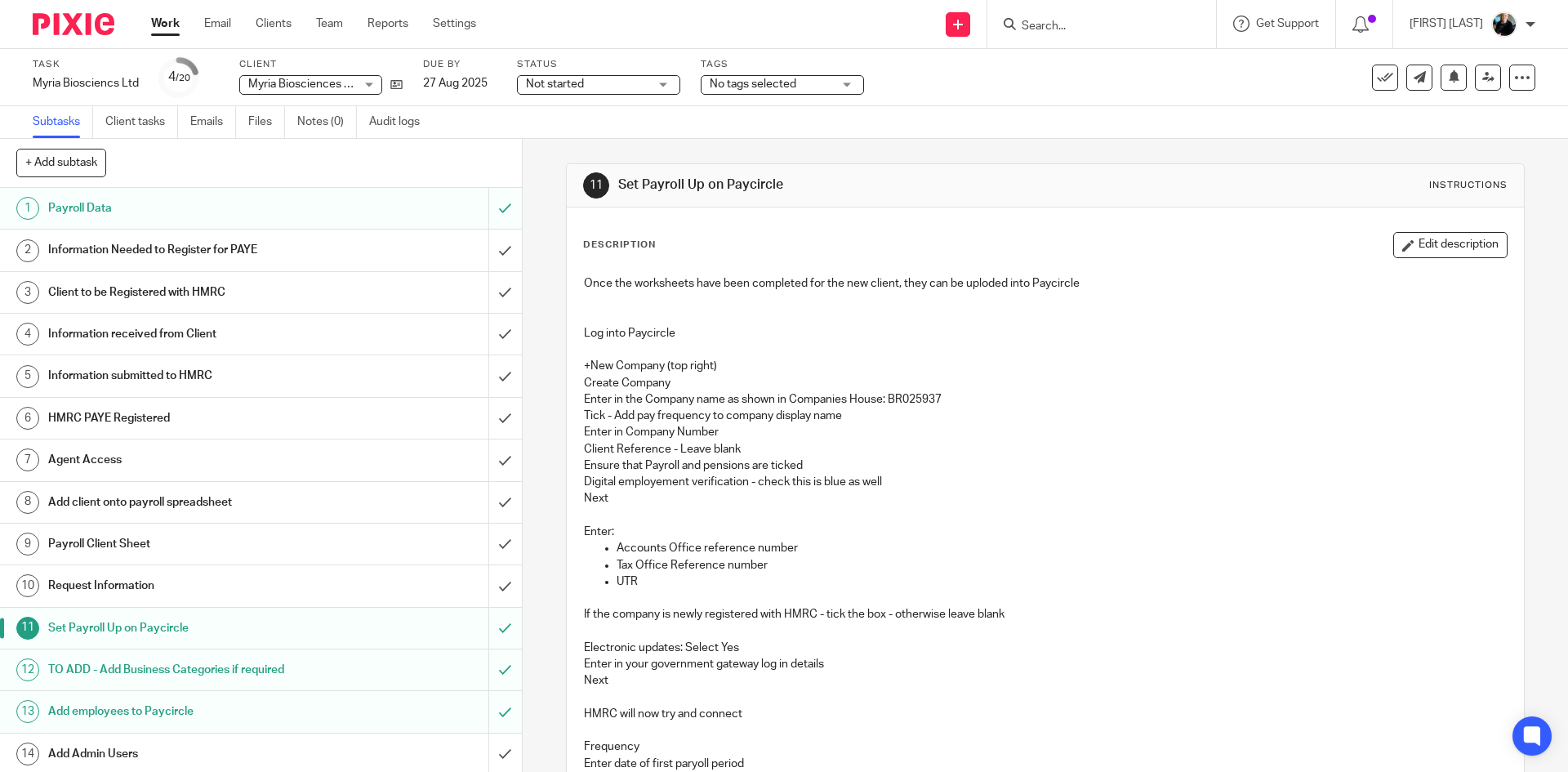 scroll, scrollTop: 0, scrollLeft: 0, axis: both 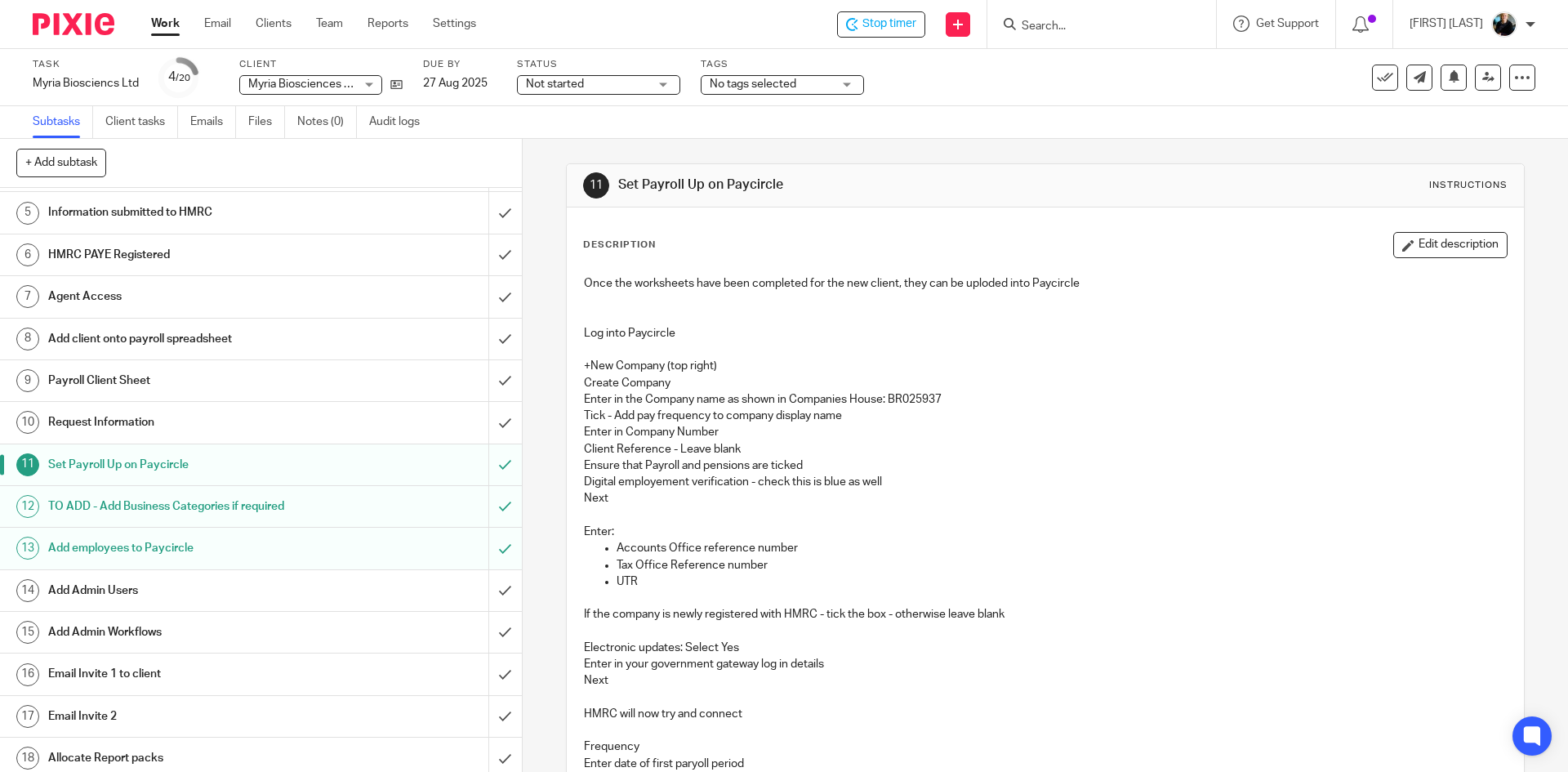 click on "Add Admin Users" at bounding box center (189, 591) 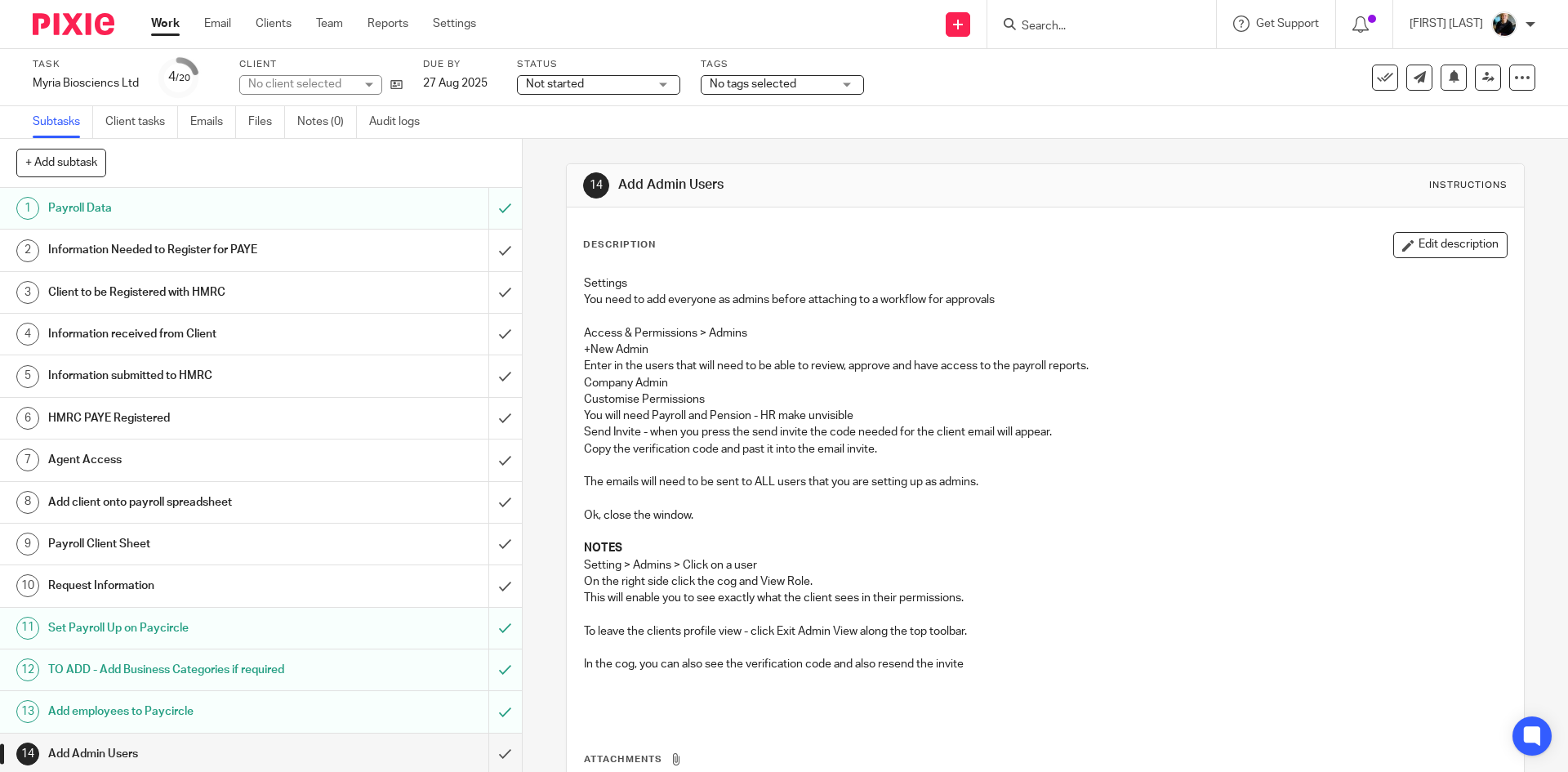 scroll, scrollTop: 0, scrollLeft: 0, axis: both 